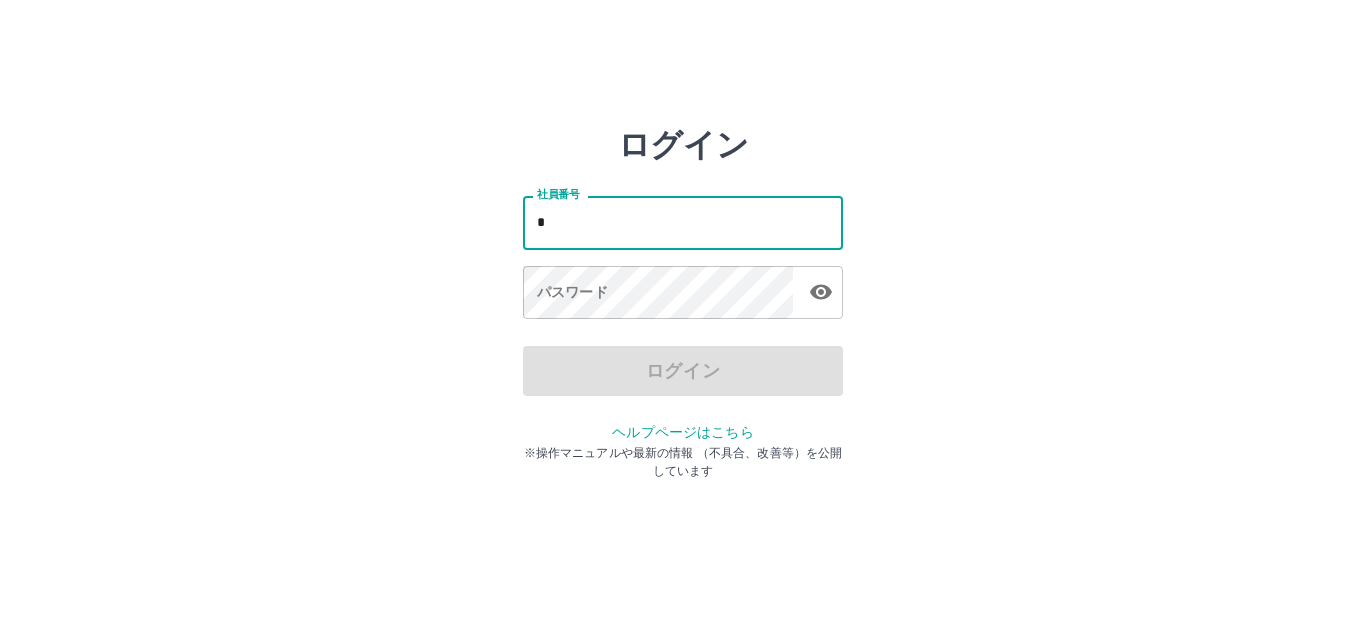 scroll, scrollTop: 0, scrollLeft: 0, axis: both 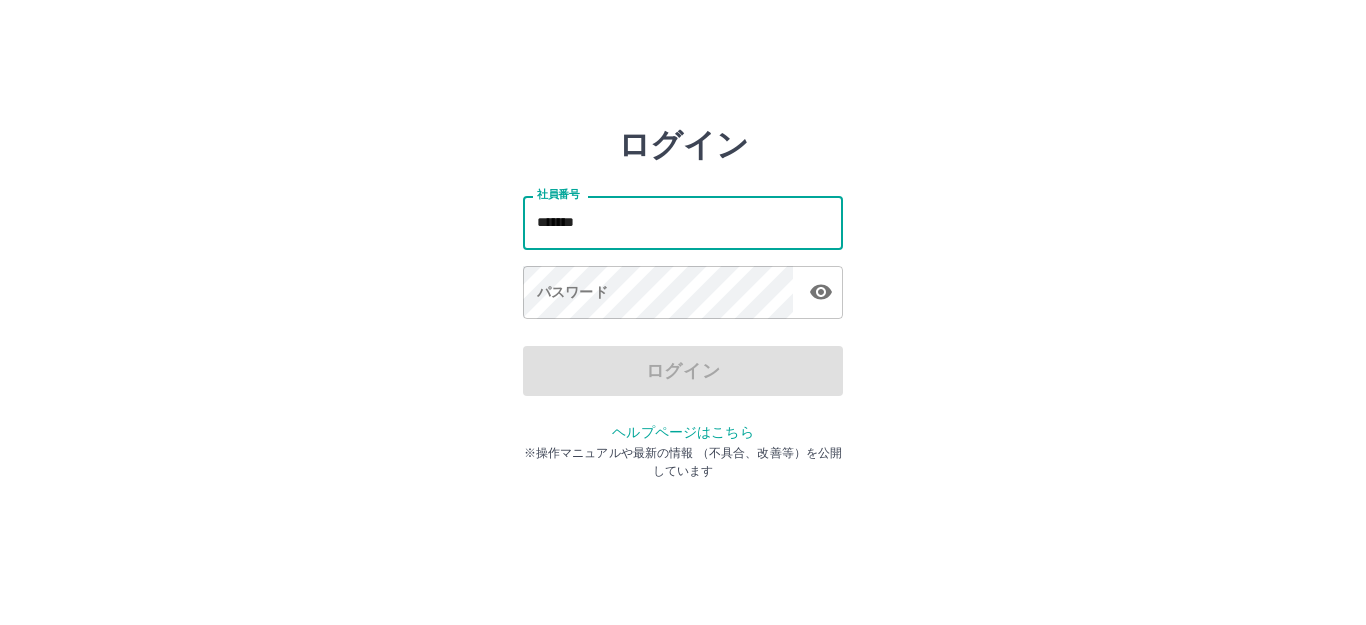 type on "*******" 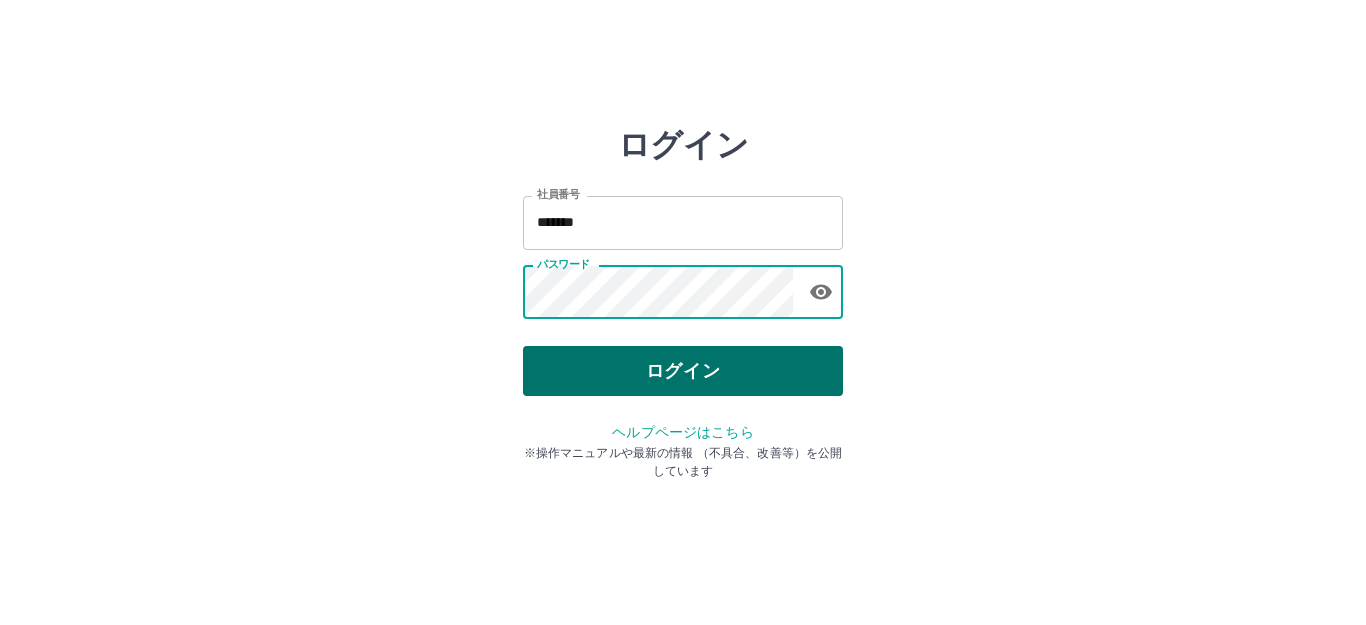 click on "ログイン" at bounding box center [683, 371] 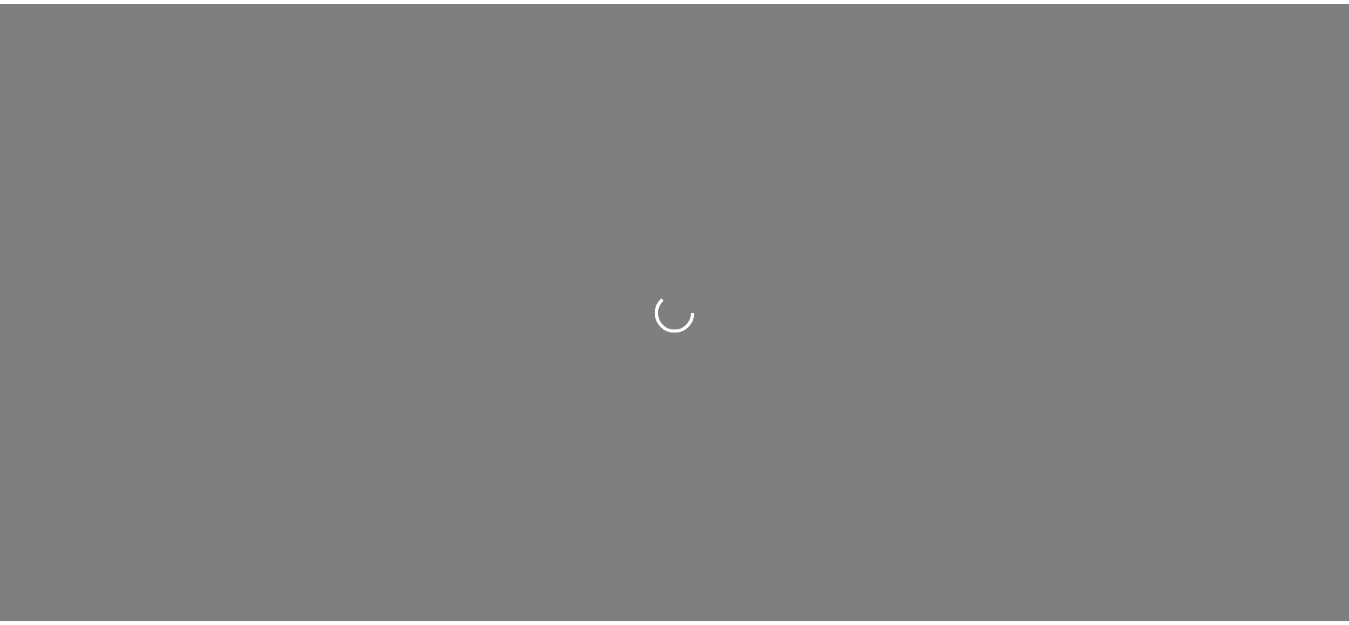 scroll, scrollTop: 0, scrollLeft: 0, axis: both 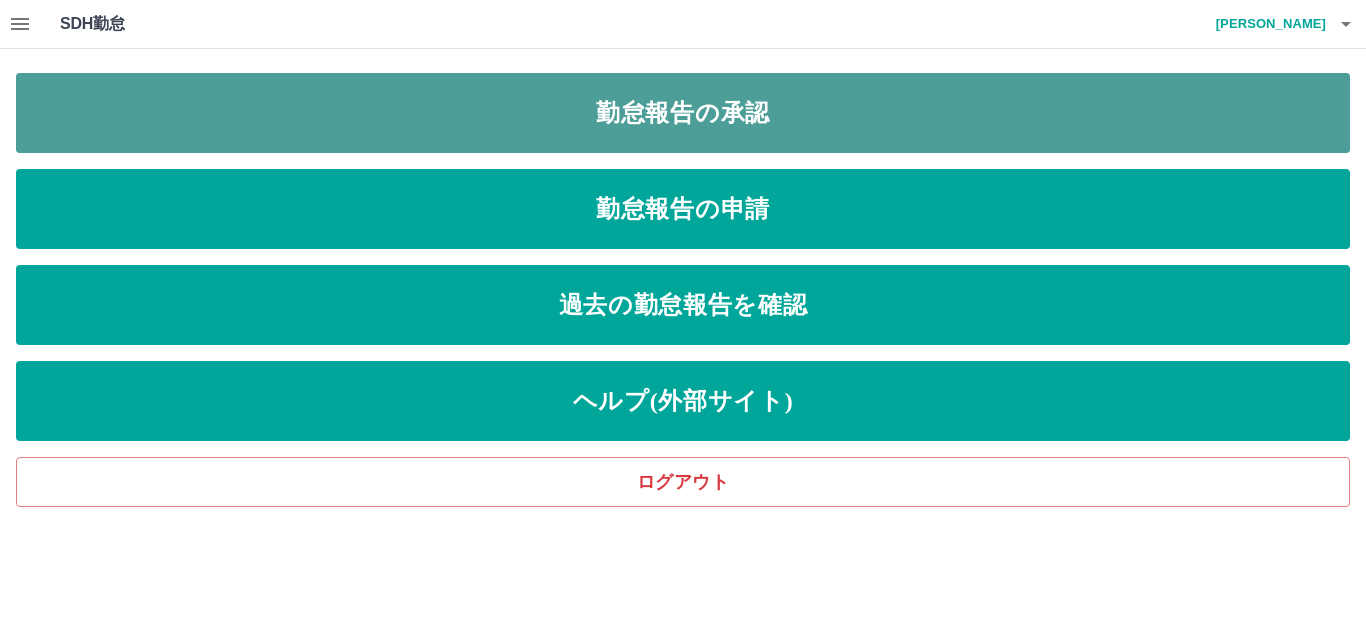 click on "勤怠報告の承認" at bounding box center (683, 113) 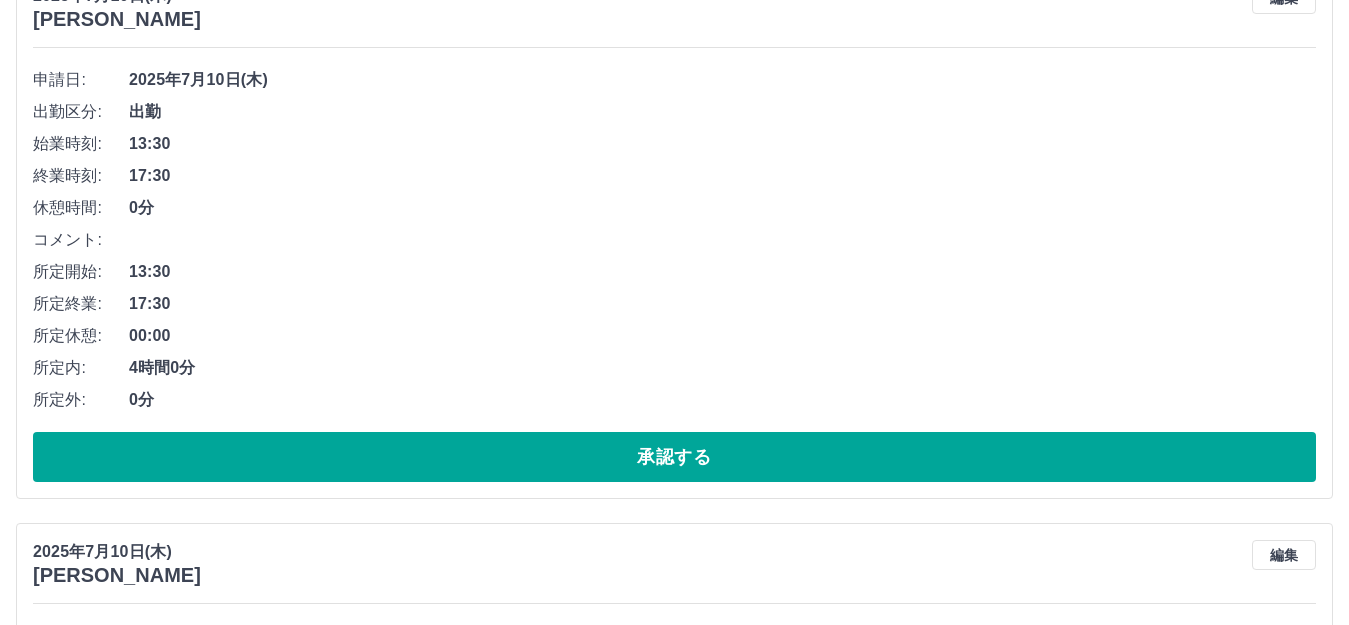 scroll, scrollTop: 1300, scrollLeft: 0, axis: vertical 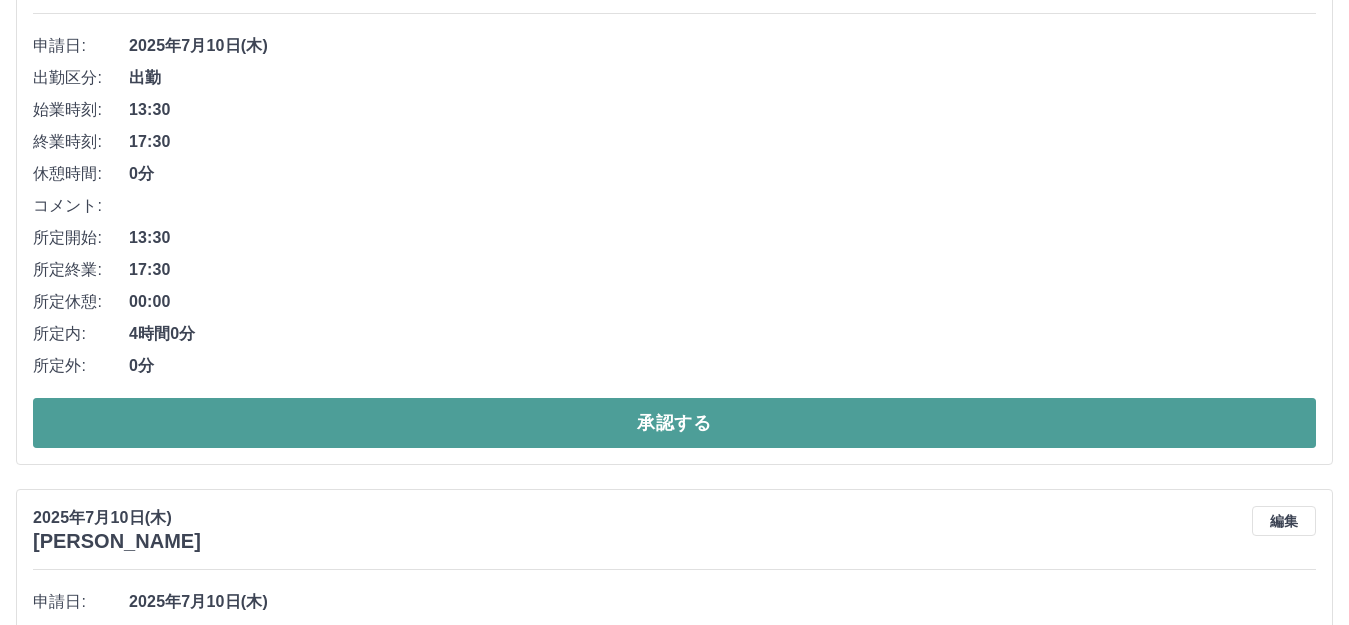 click on "承認する" at bounding box center (674, 423) 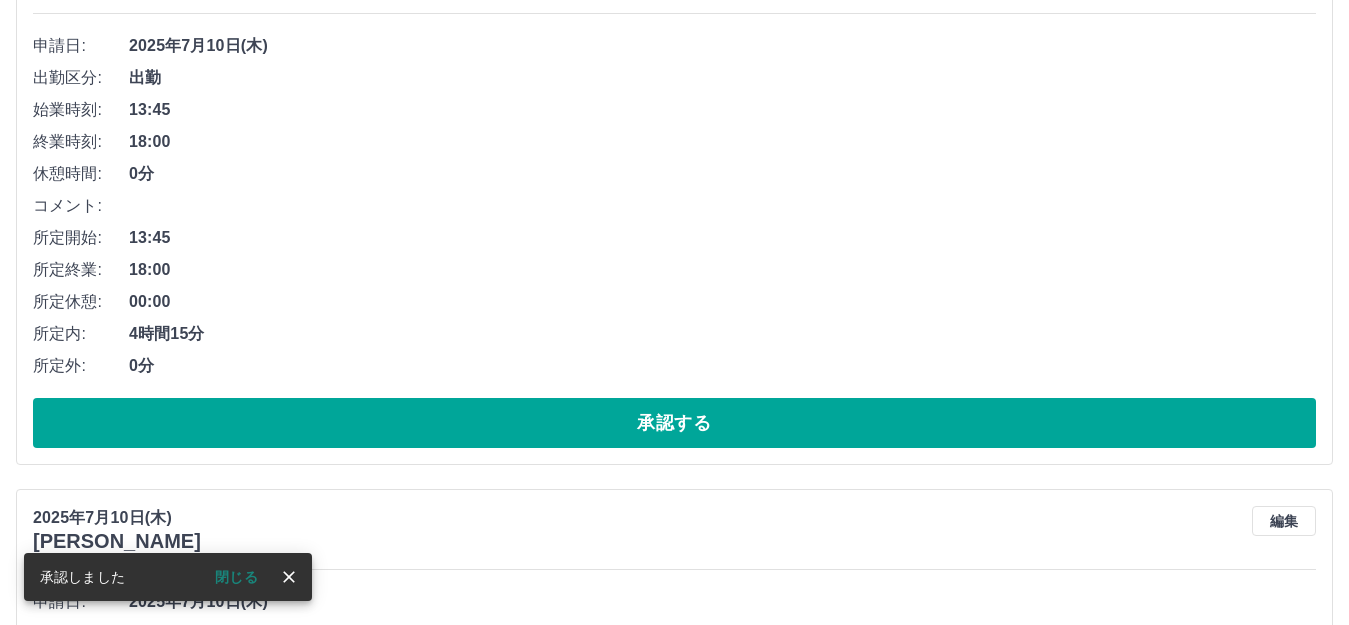 scroll, scrollTop: 744, scrollLeft: 0, axis: vertical 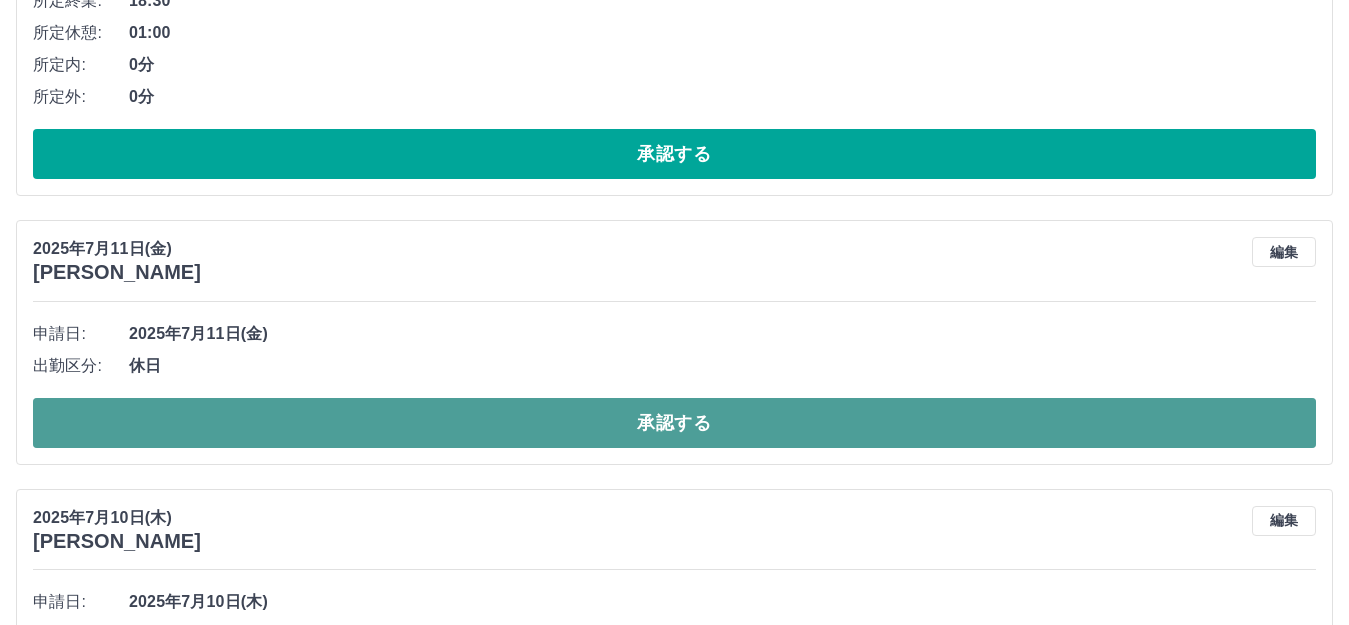 click on "承認する" at bounding box center (674, 423) 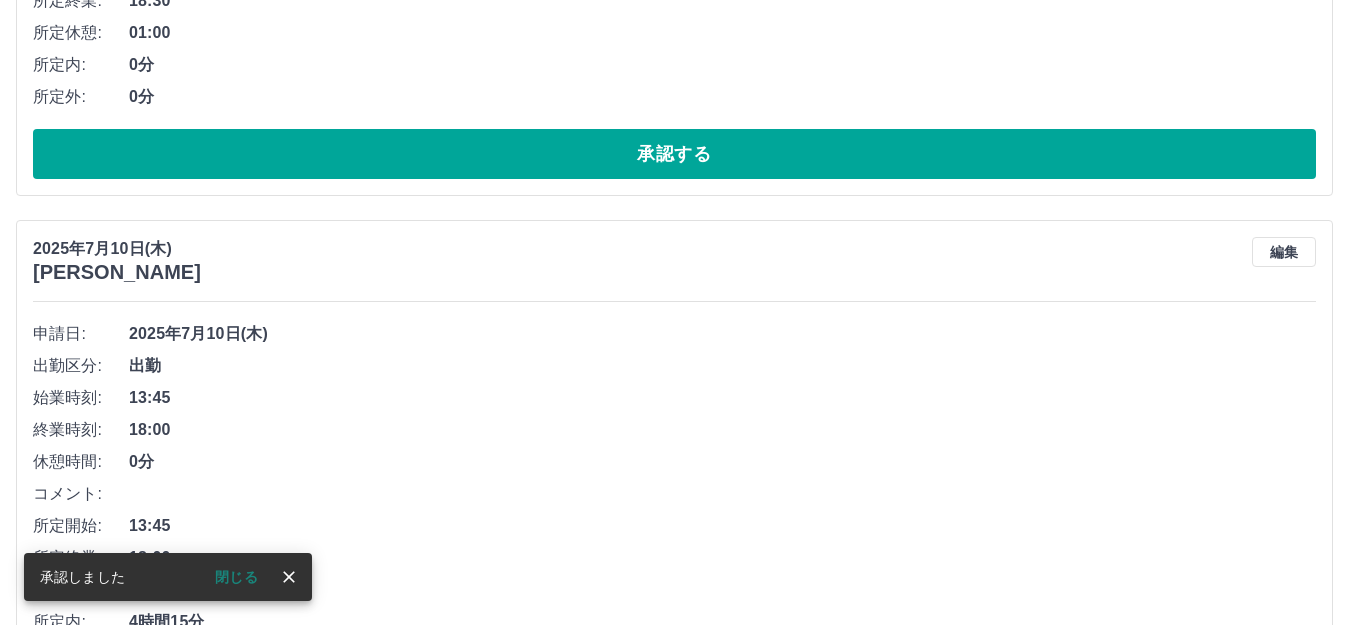 scroll, scrollTop: 844, scrollLeft: 0, axis: vertical 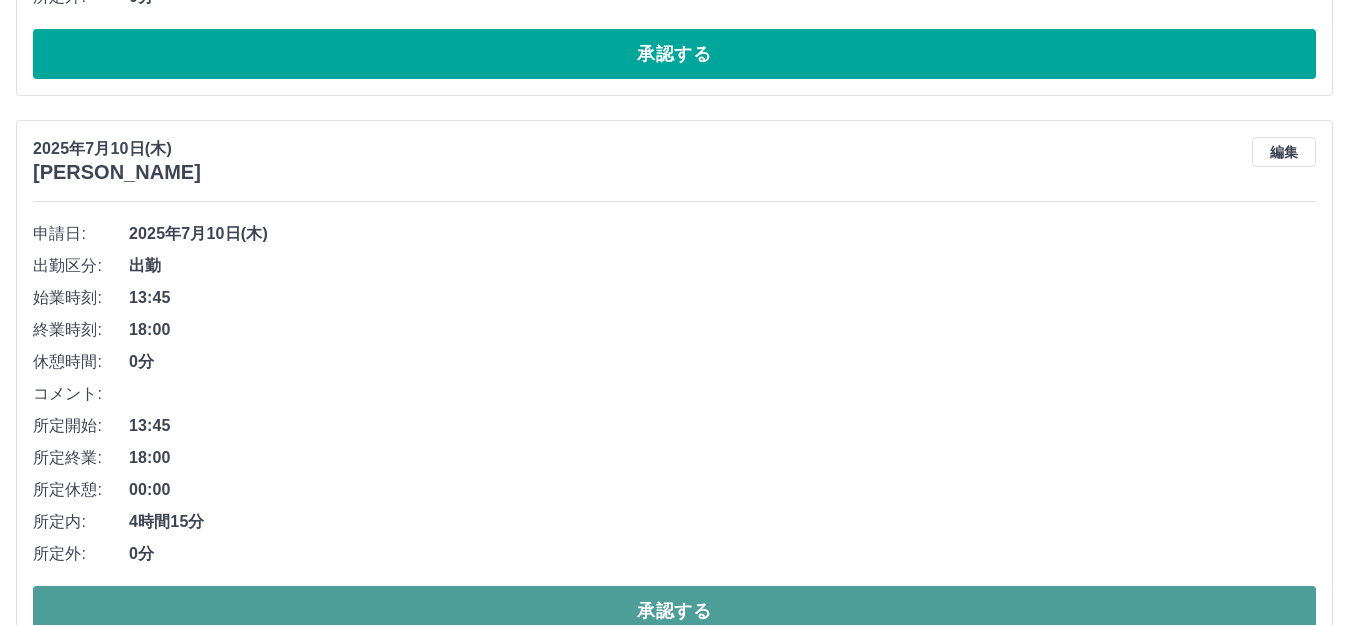 click on "承認する" at bounding box center (674, 611) 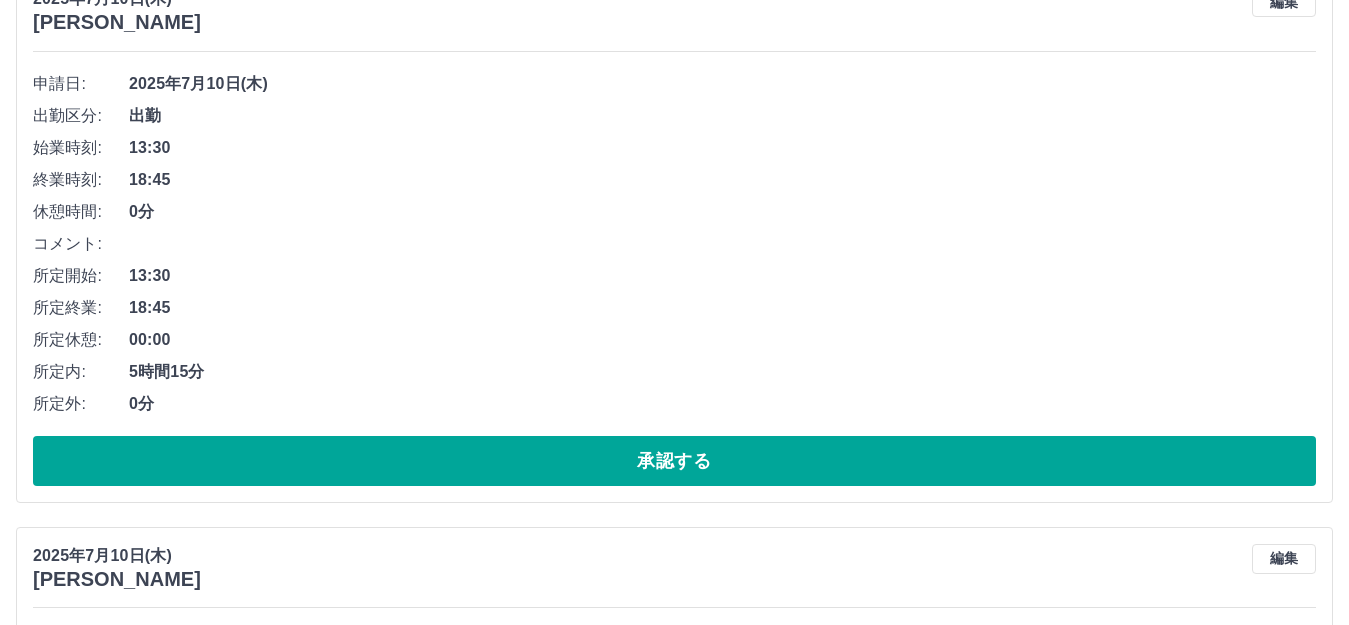 scroll, scrollTop: 1044, scrollLeft: 0, axis: vertical 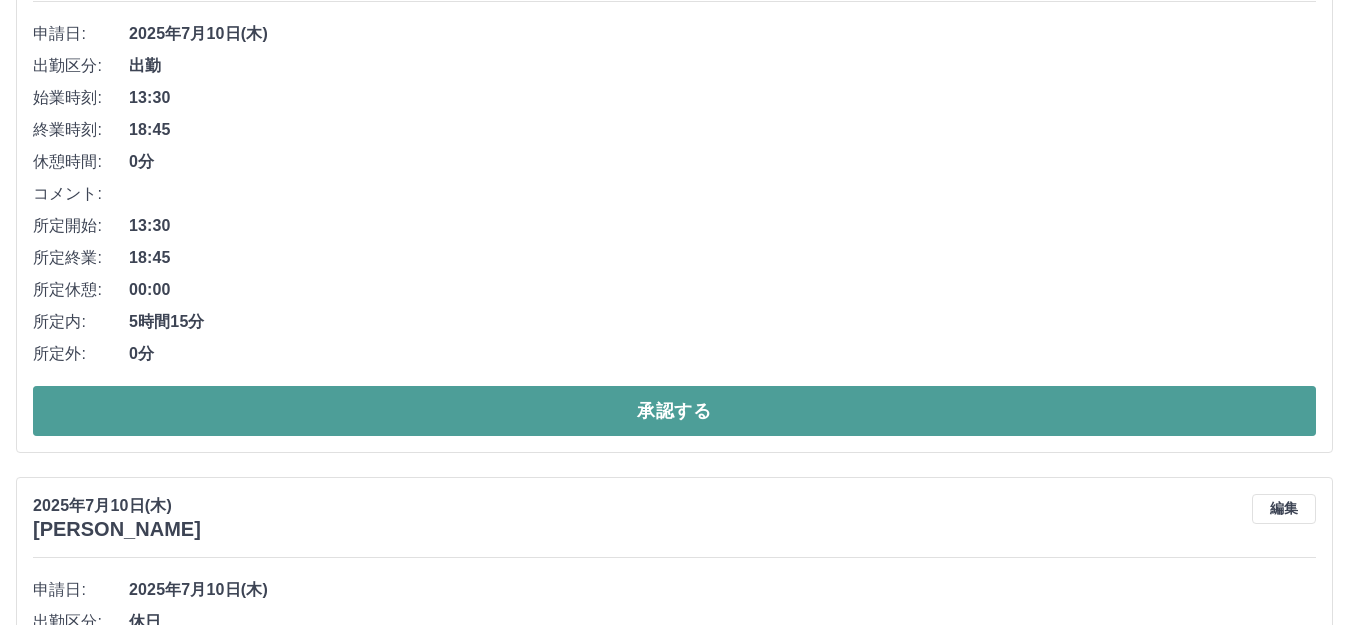 click on "承認する" at bounding box center [674, 411] 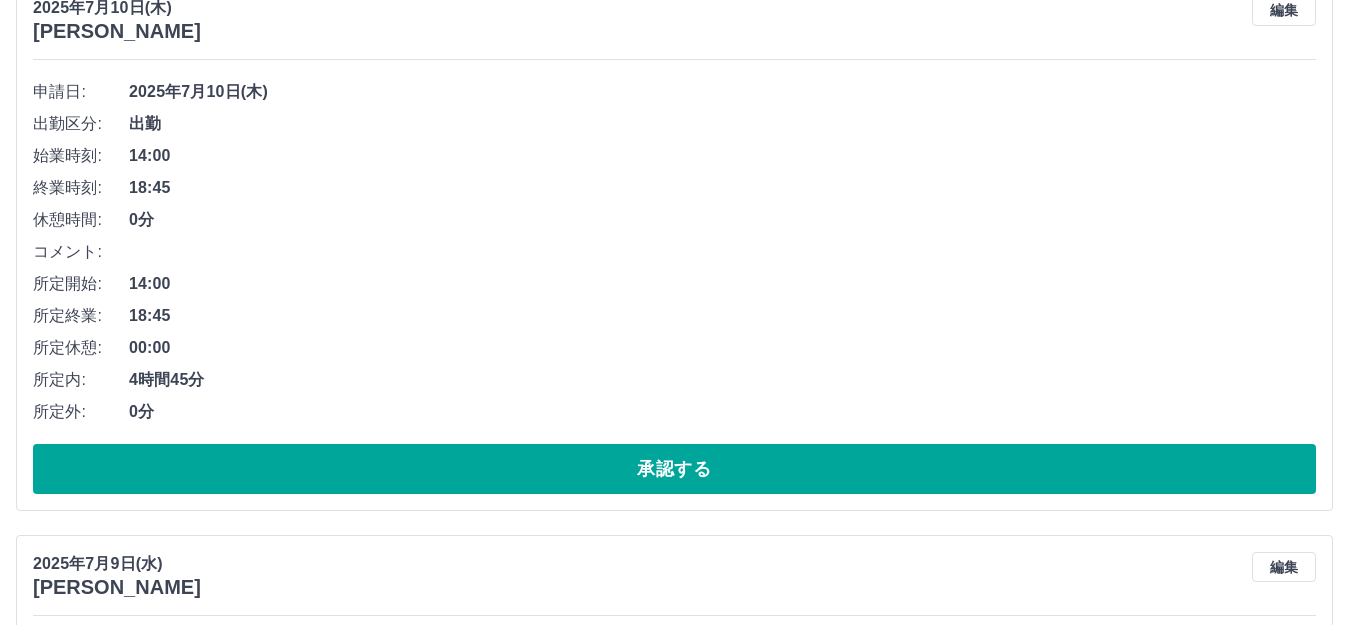 scroll, scrollTop: 1387, scrollLeft: 0, axis: vertical 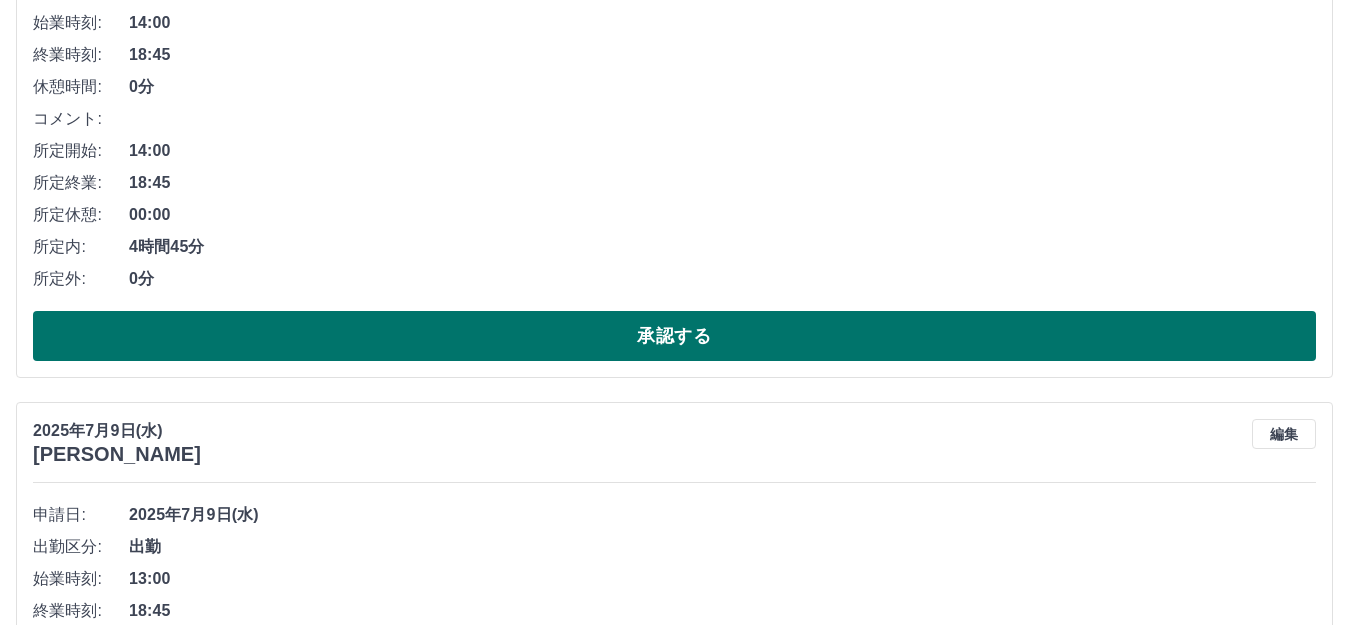 click on "承認する" at bounding box center (674, 336) 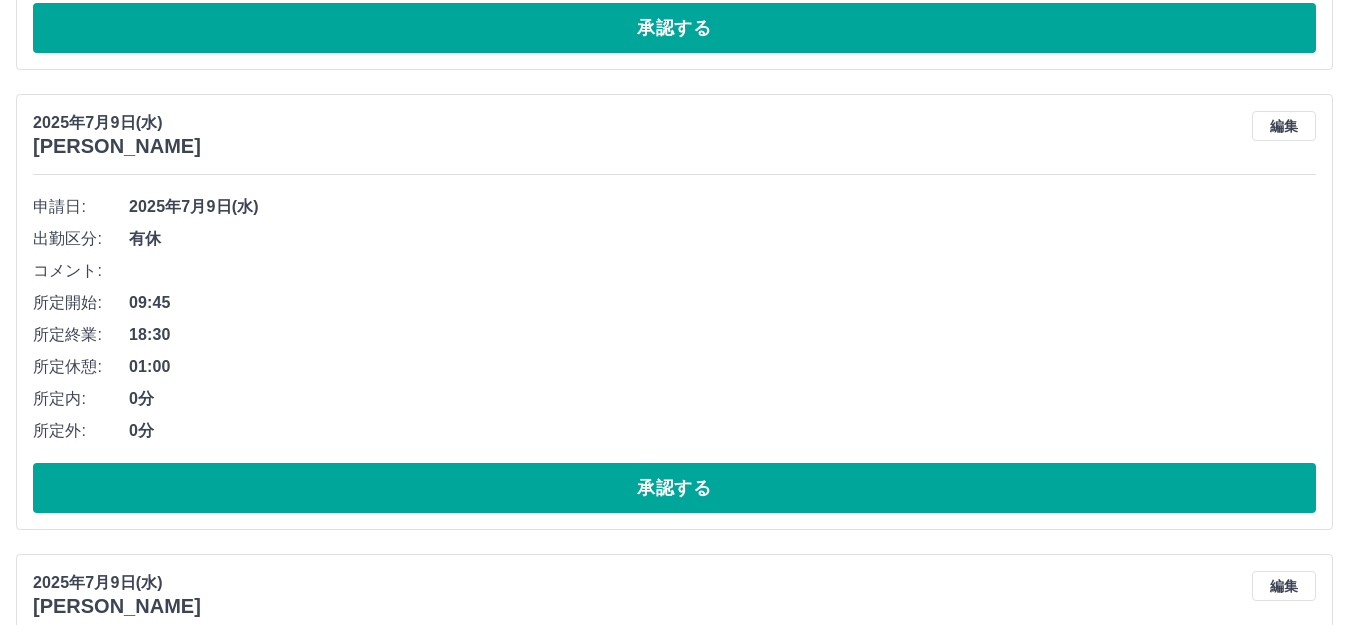 scroll, scrollTop: 1731, scrollLeft: 0, axis: vertical 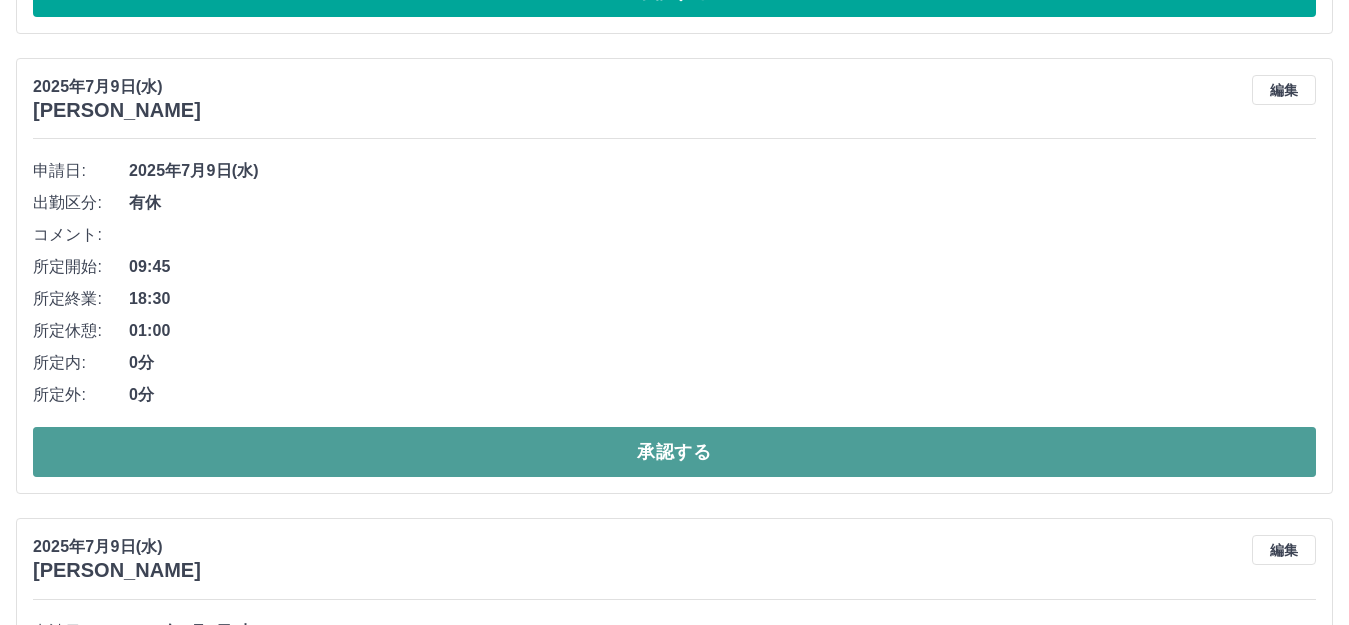 click on "承認する" at bounding box center [674, 452] 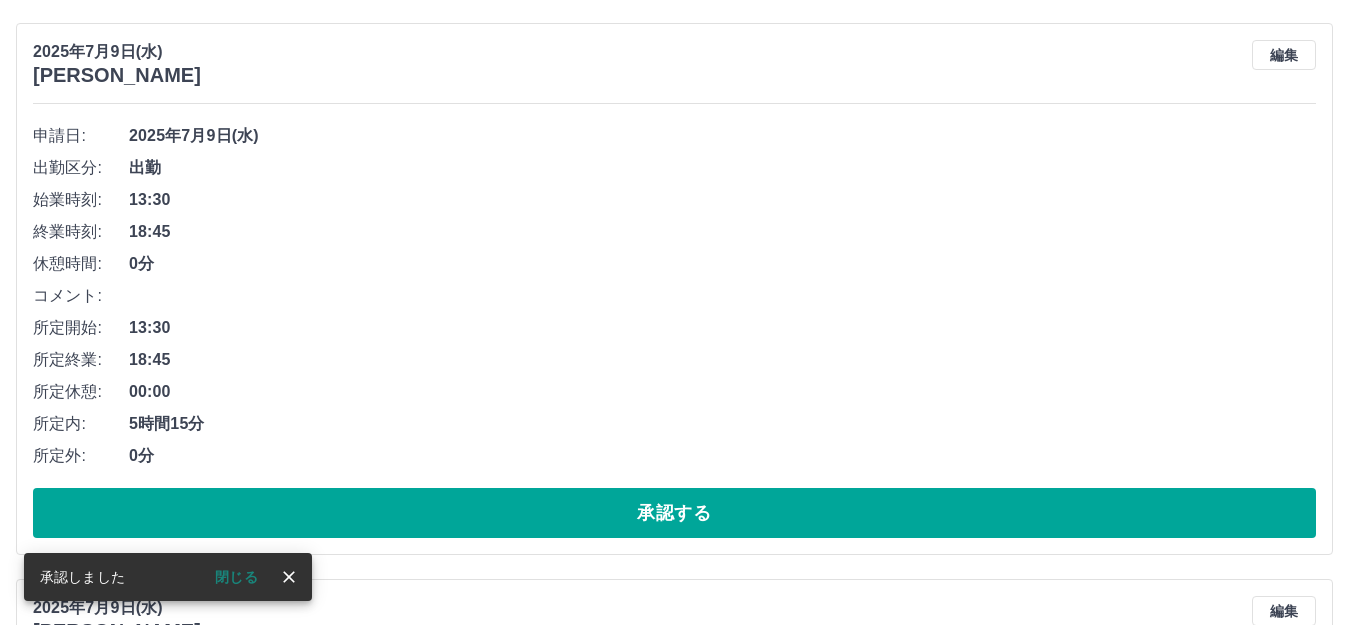 scroll, scrollTop: 1731, scrollLeft: 0, axis: vertical 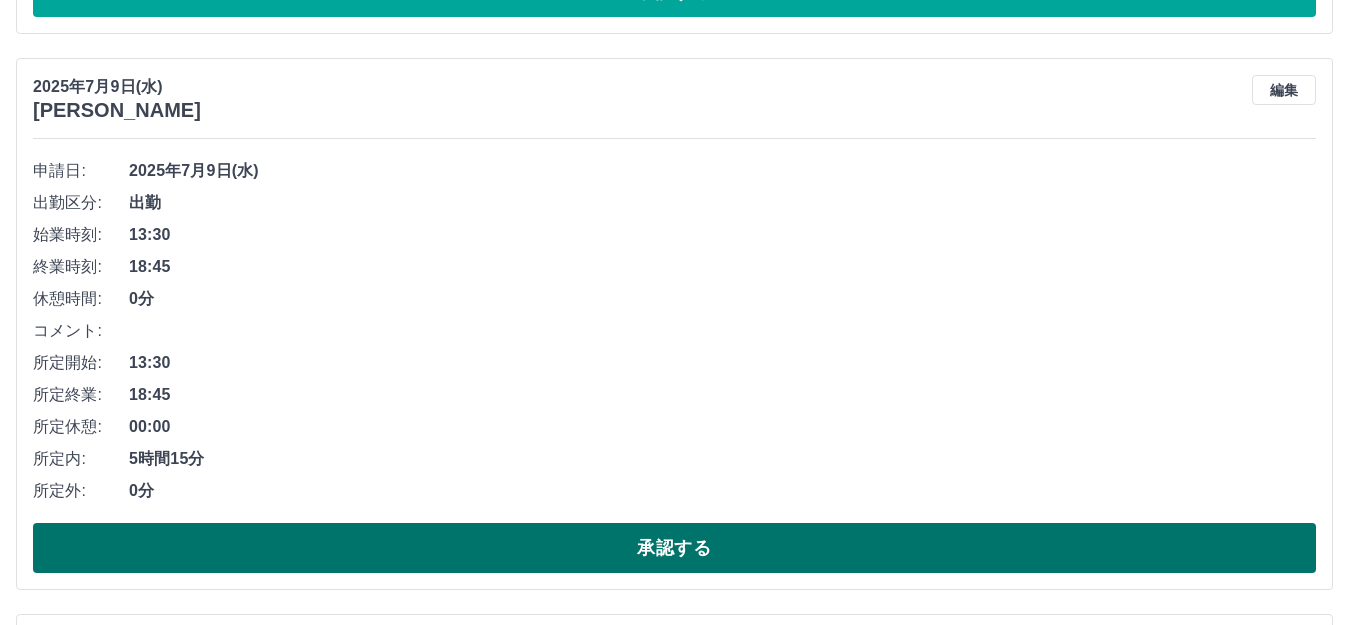 click on "承認する" at bounding box center (674, 548) 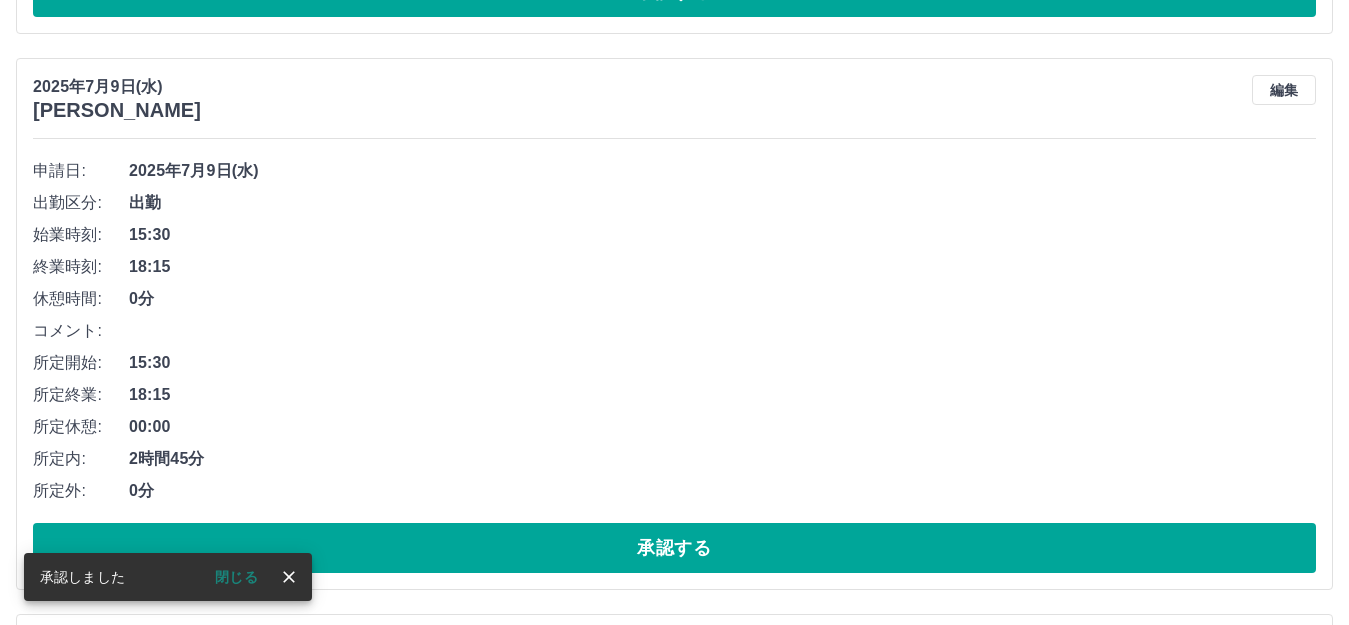 scroll, scrollTop: 1831, scrollLeft: 0, axis: vertical 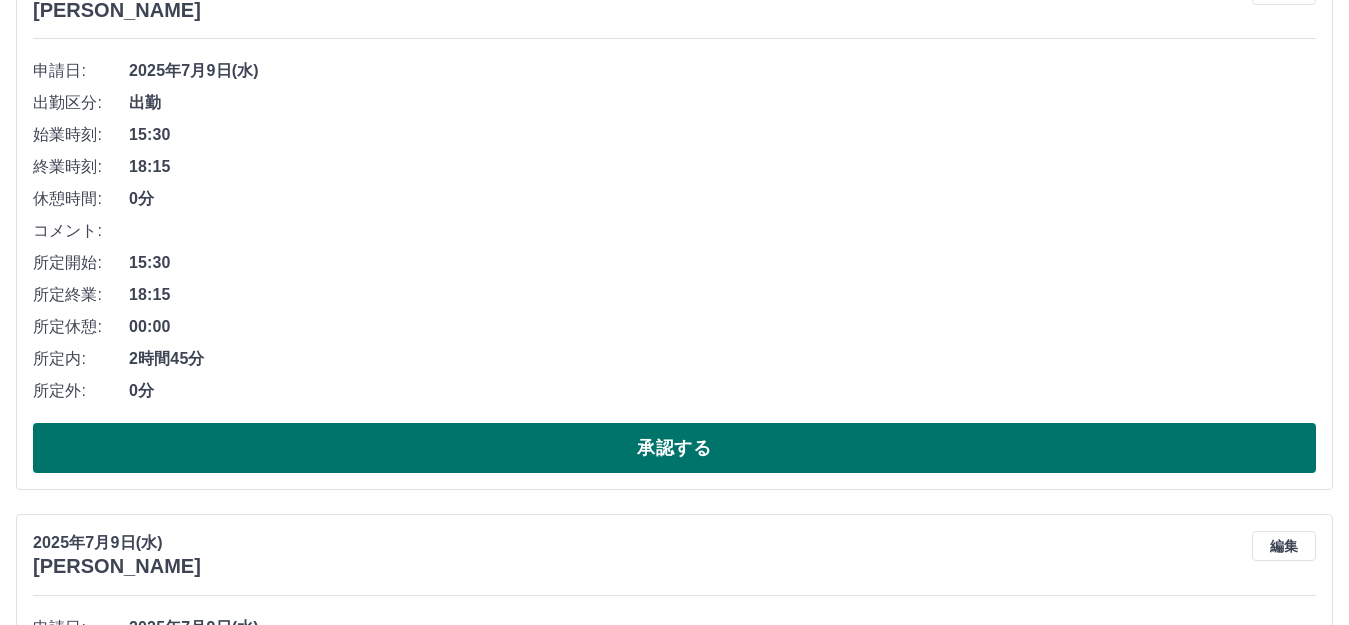 click on "承認する" at bounding box center (674, 448) 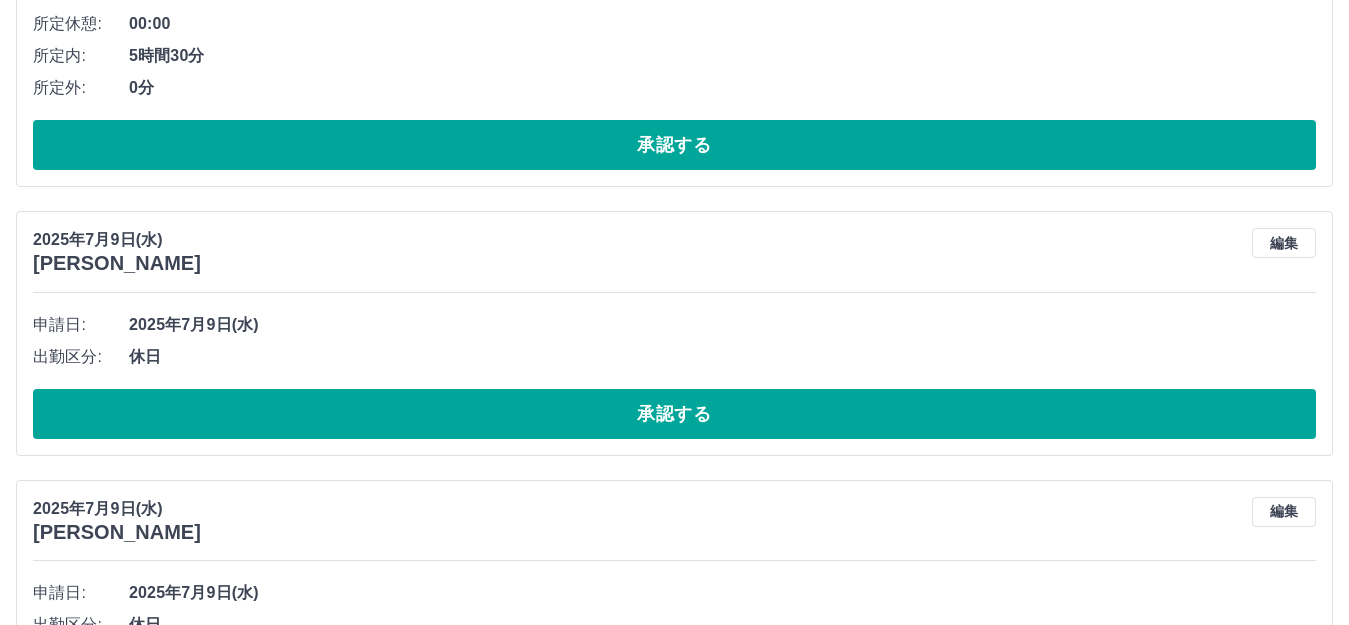 scroll, scrollTop: 2175, scrollLeft: 0, axis: vertical 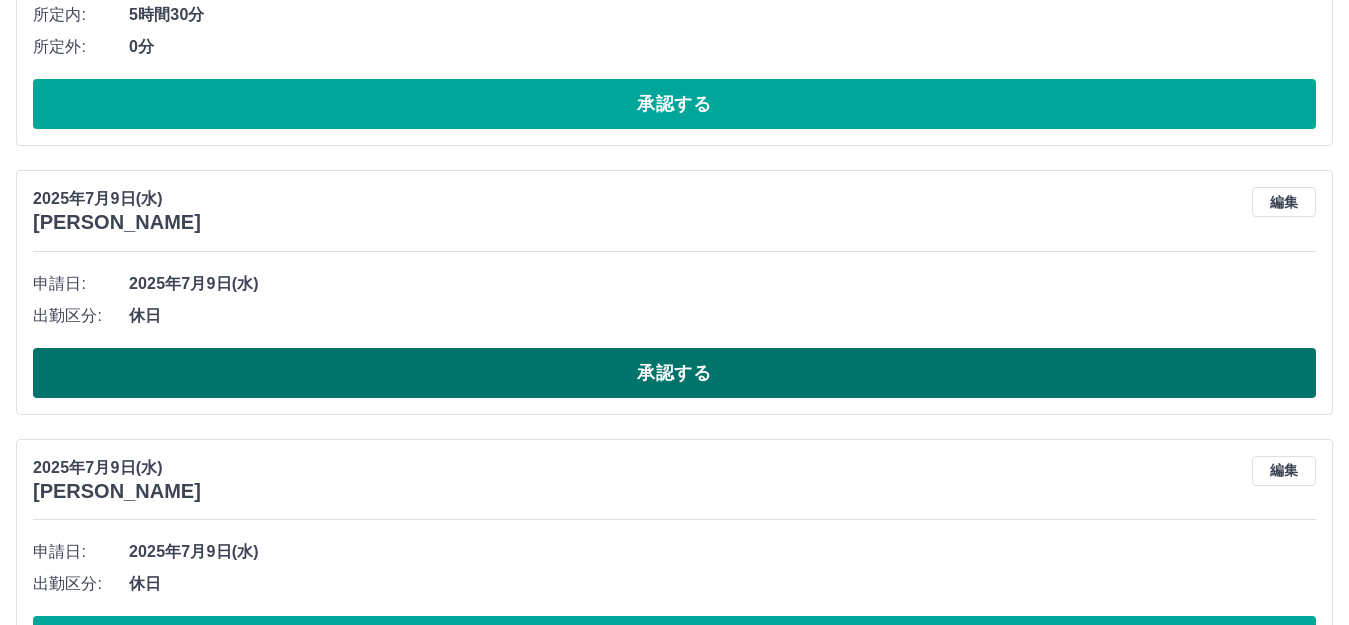 click on "承認する" at bounding box center [674, 373] 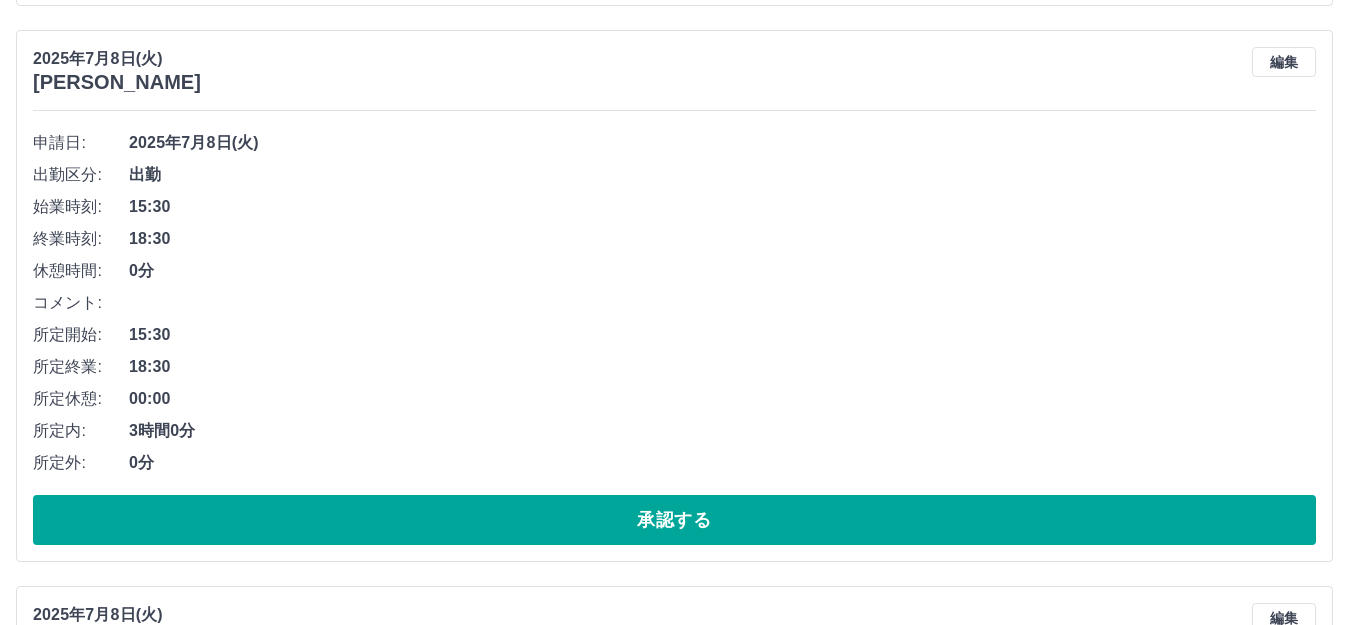 scroll, scrollTop: 2875, scrollLeft: 0, axis: vertical 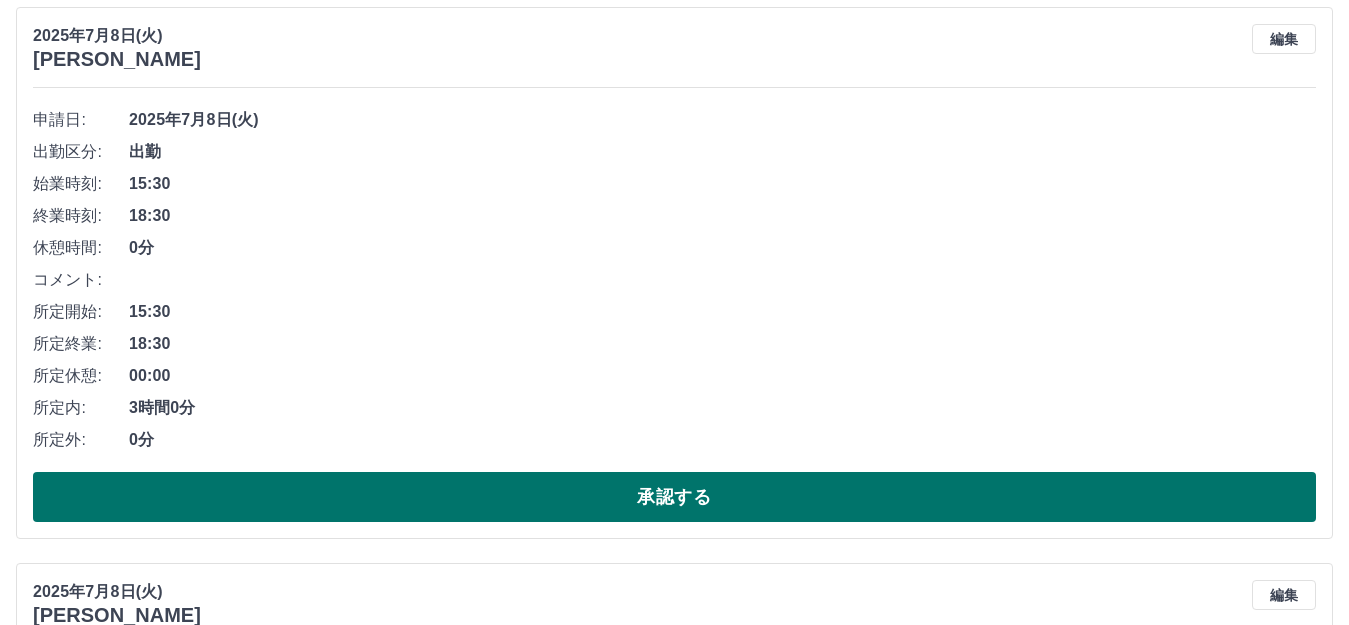 click on "承認する" at bounding box center (674, 497) 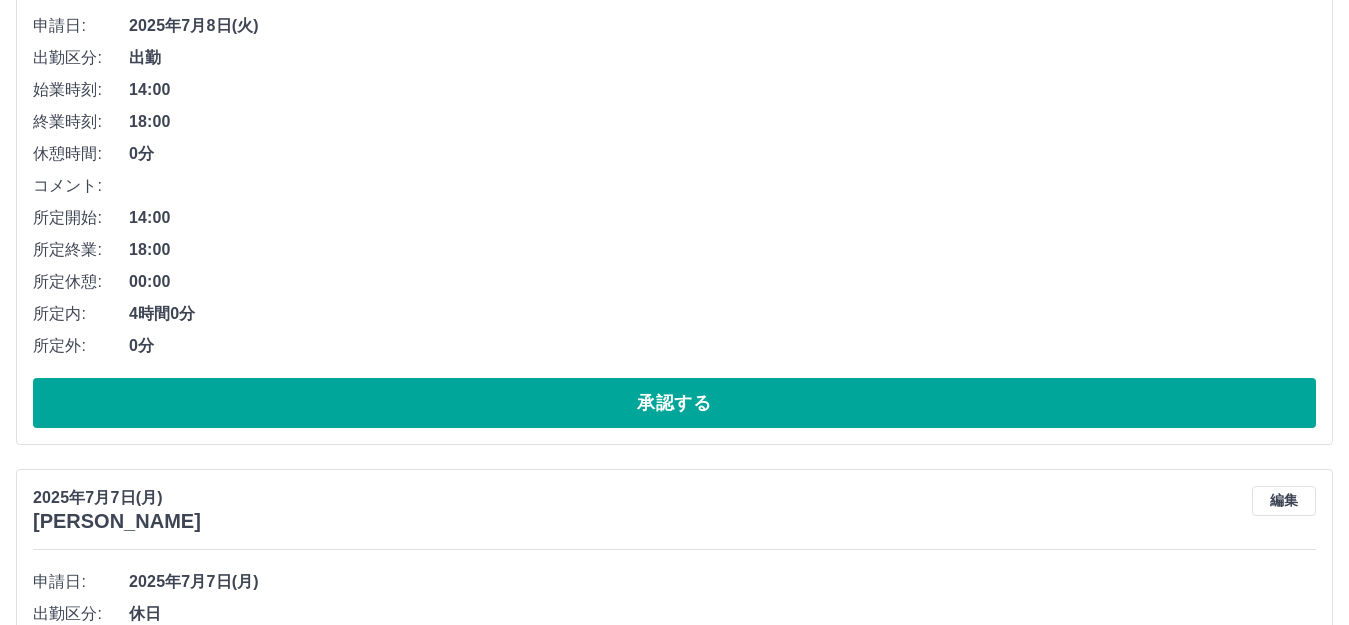 scroll, scrollTop: 3419, scrollLeft: 0, axis: vertical 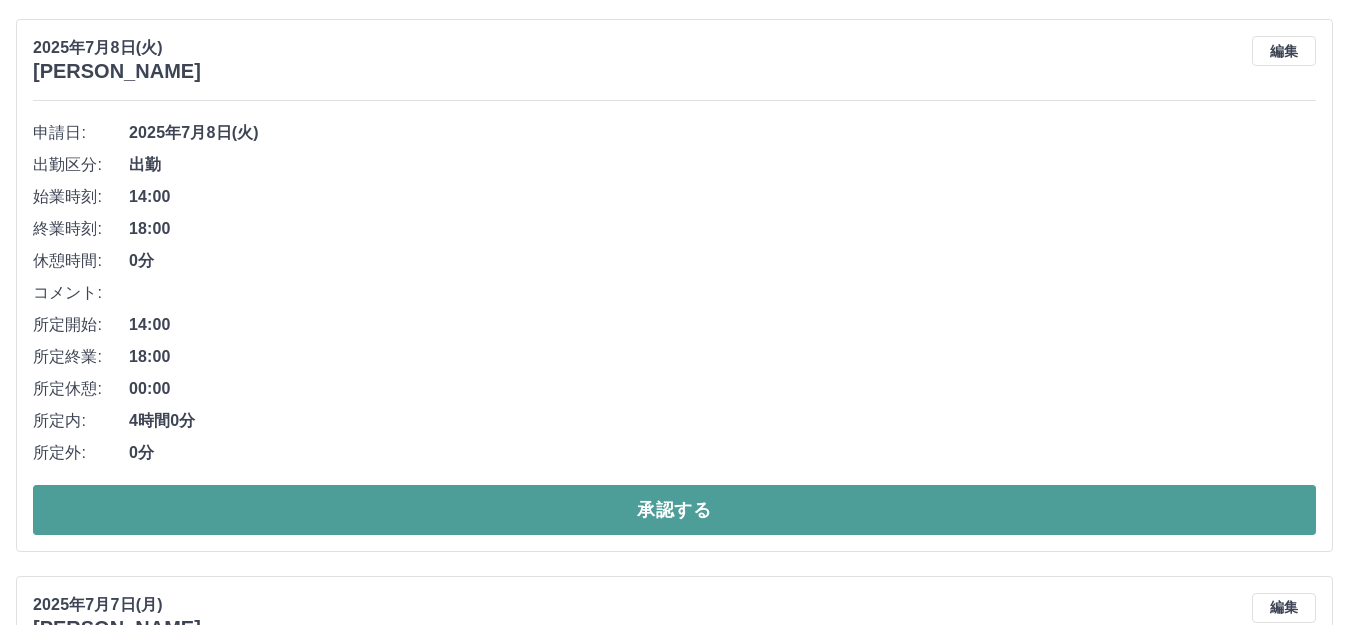 click on "承認する" at bounding box center (674, 510) 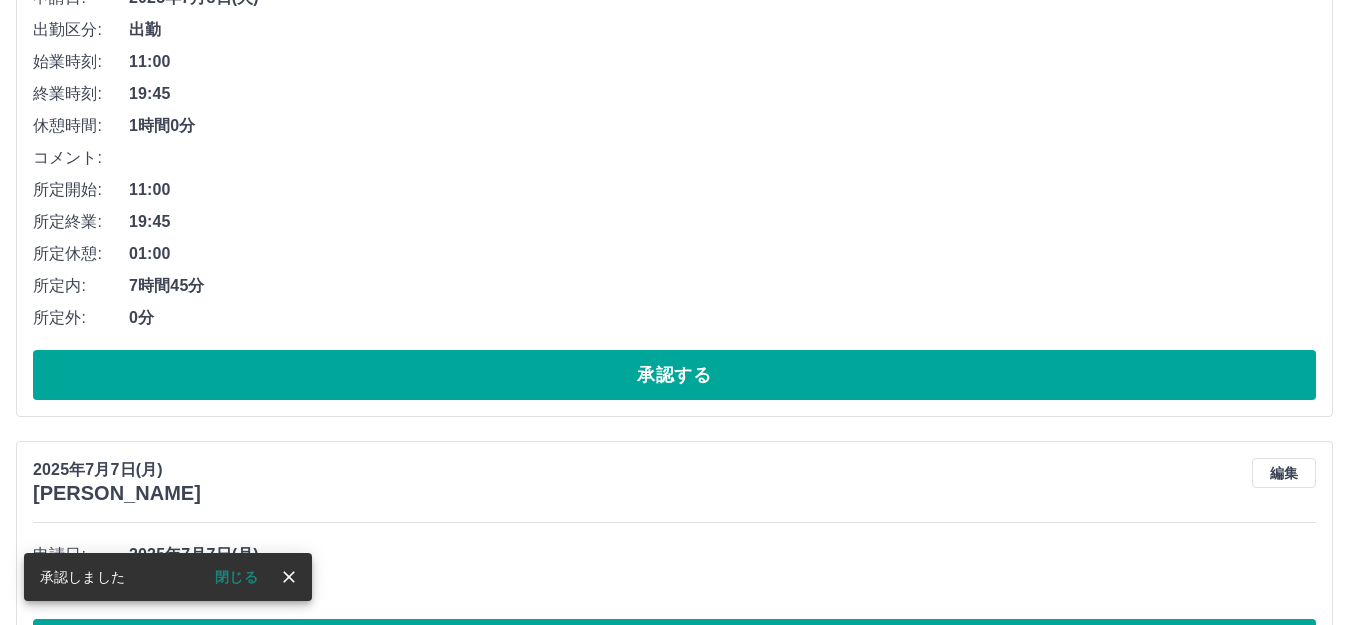 scroll, scrollTop: 2962, scrollLeft: 0, axis: vertical 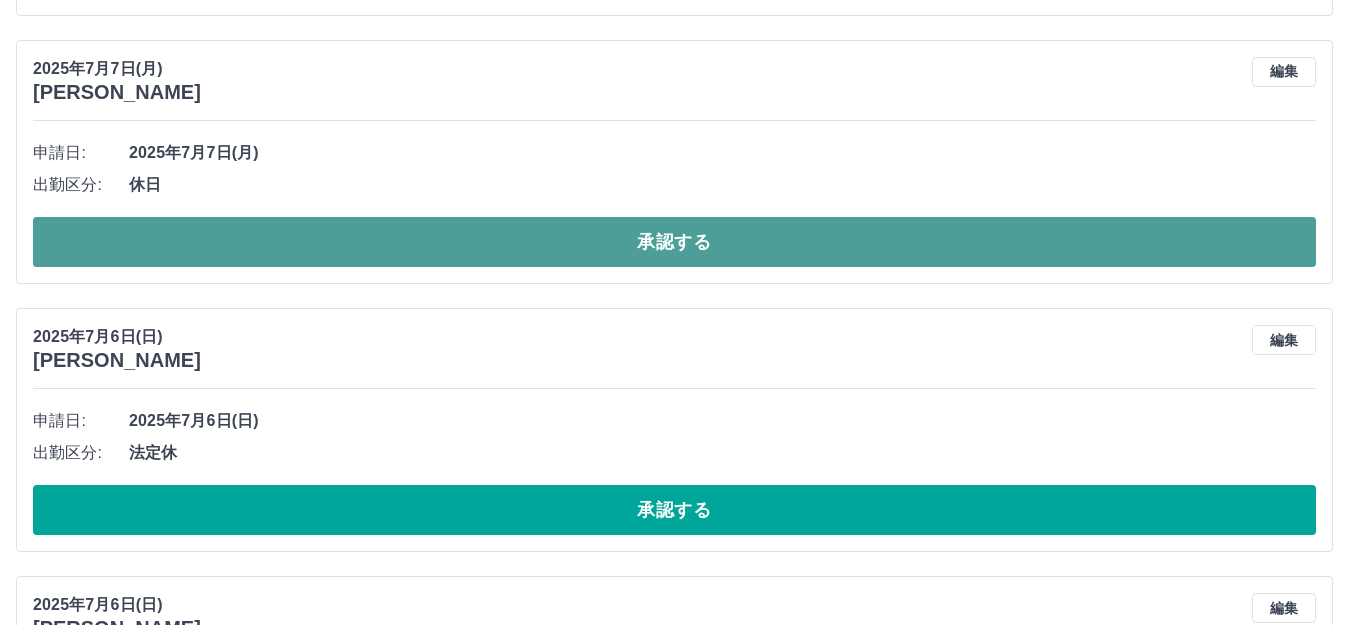 click on "承認する" at bounding box center [674, 242] 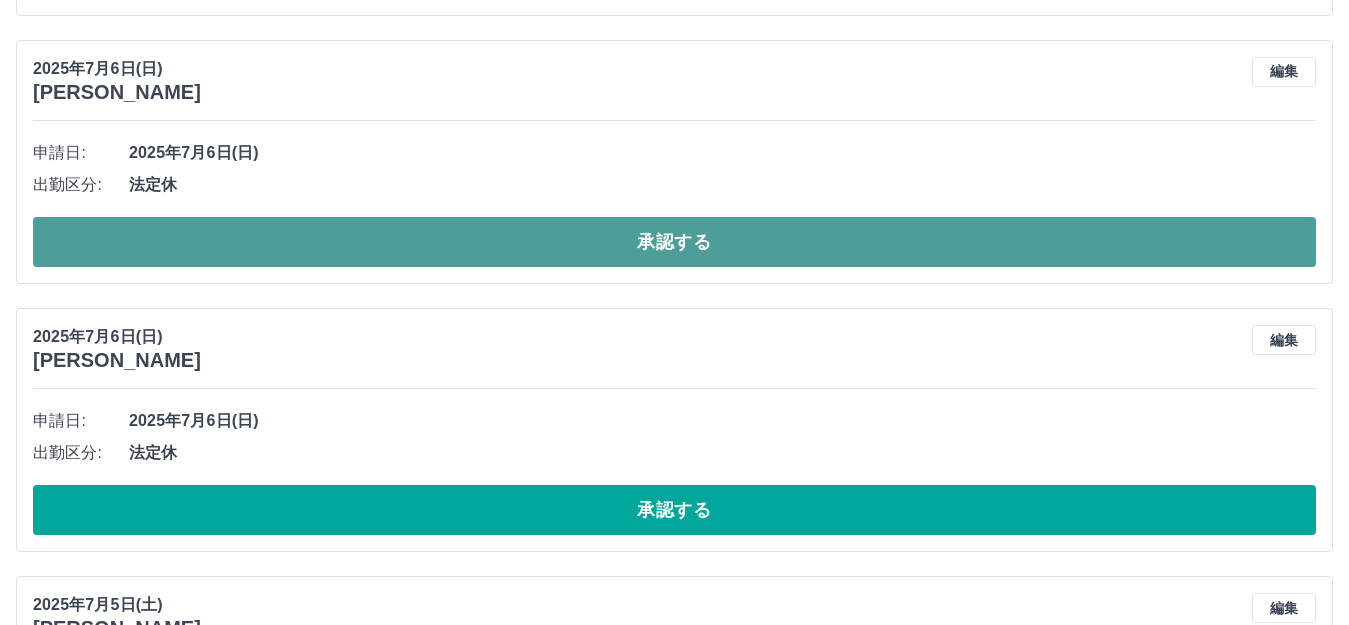 drag, startPoint x: 312, startPoint y: 252, endPoint x: 318, endPoint y: 234, distance: 18.973665 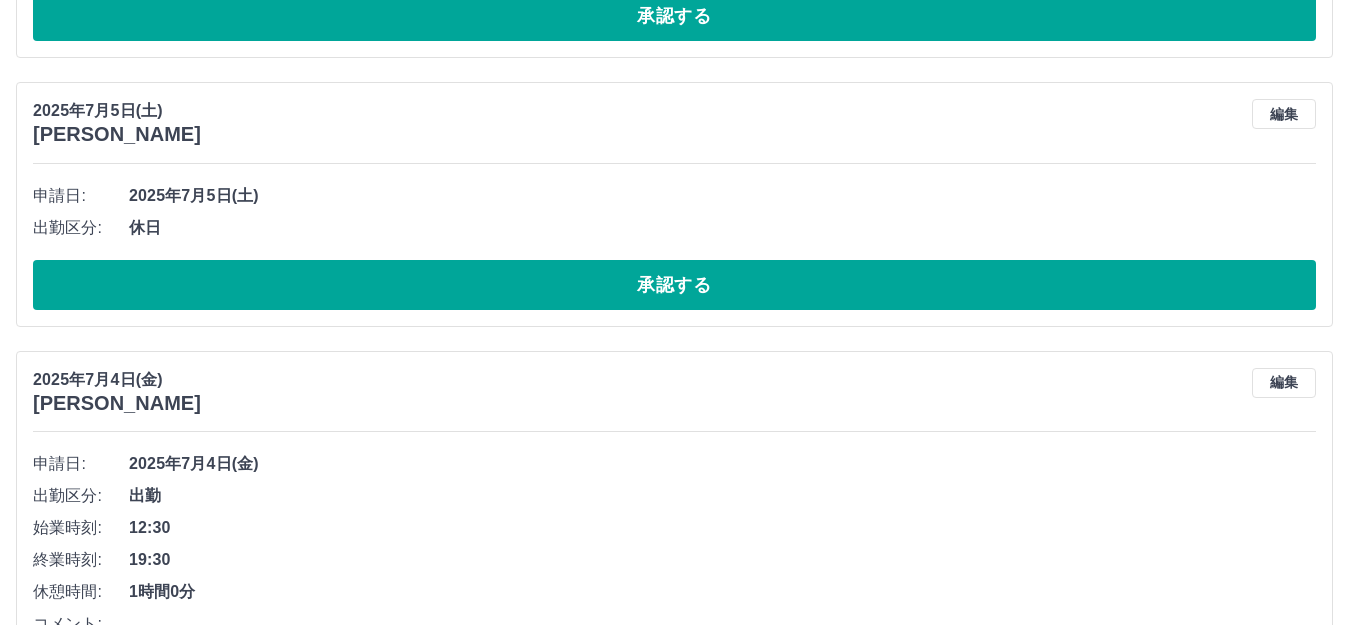 scroll, scrollTop: 5367, scrollLeft: 0, axis: vertical 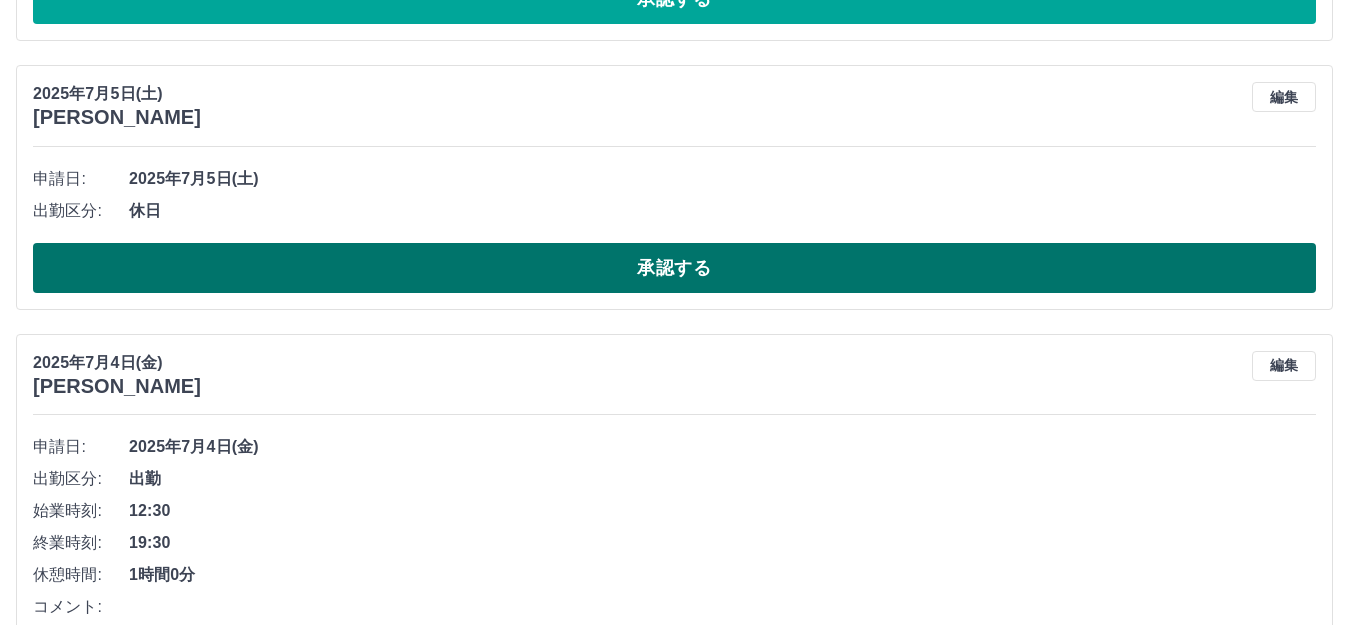 click on "承認する" at bounding box center [674, 268] 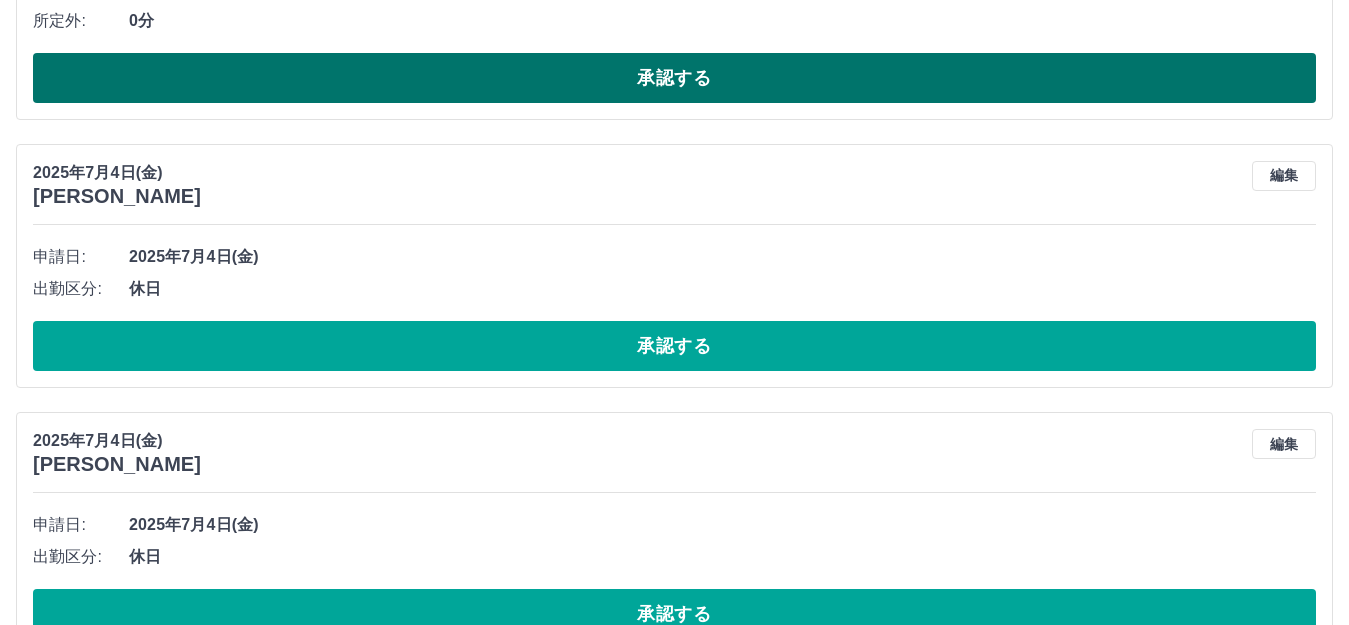 scroll, scrollTop: 5867, scrollLeft: 0, axis: vertical 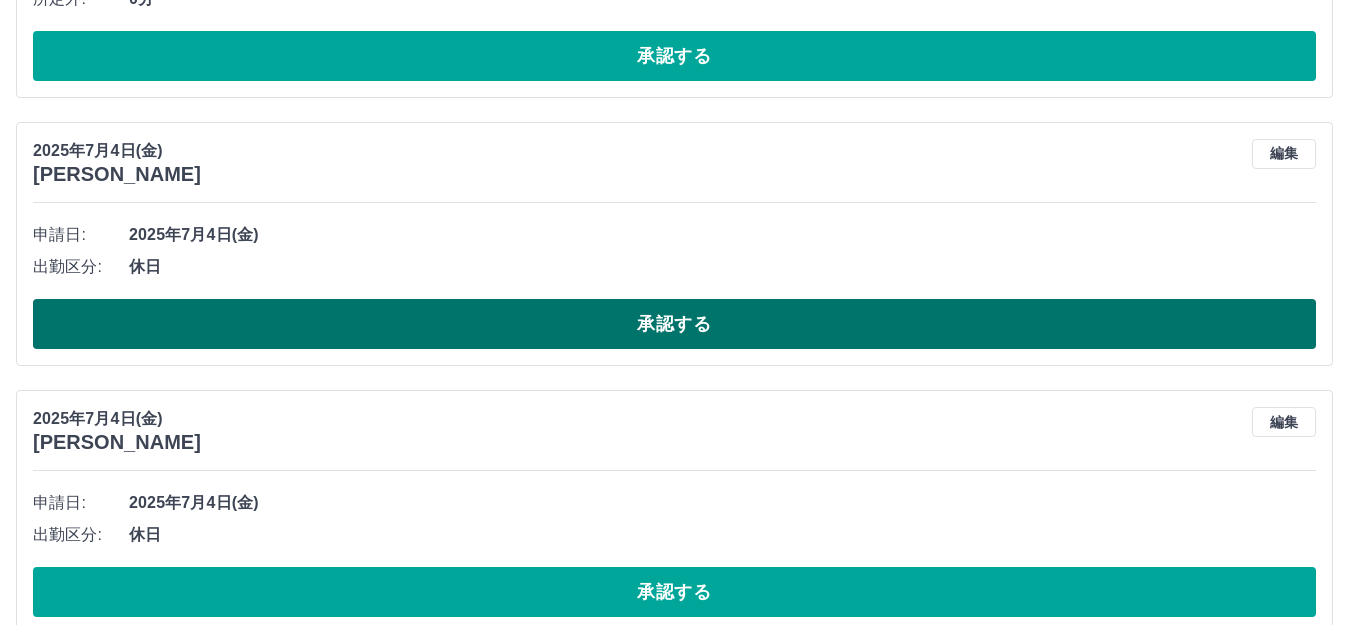 click on "承認する" at bounding box center (674, 324) 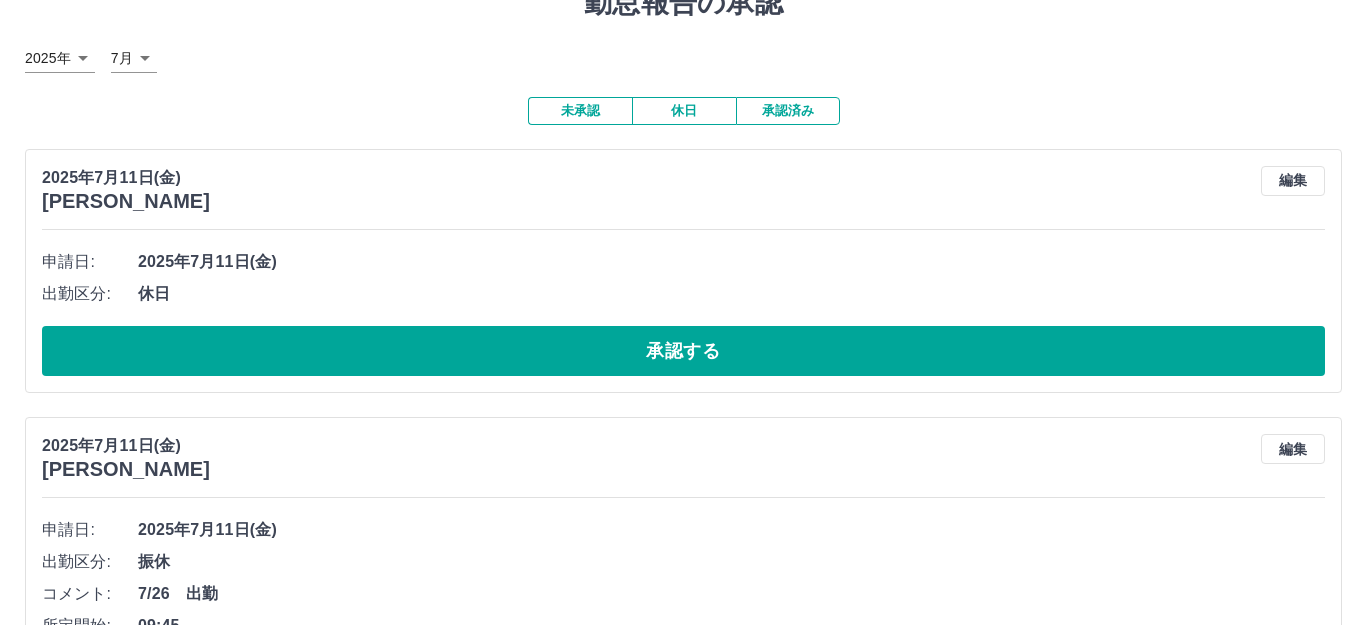 scroll, scrollTop: 0, scrollLeft: 0, axis: both 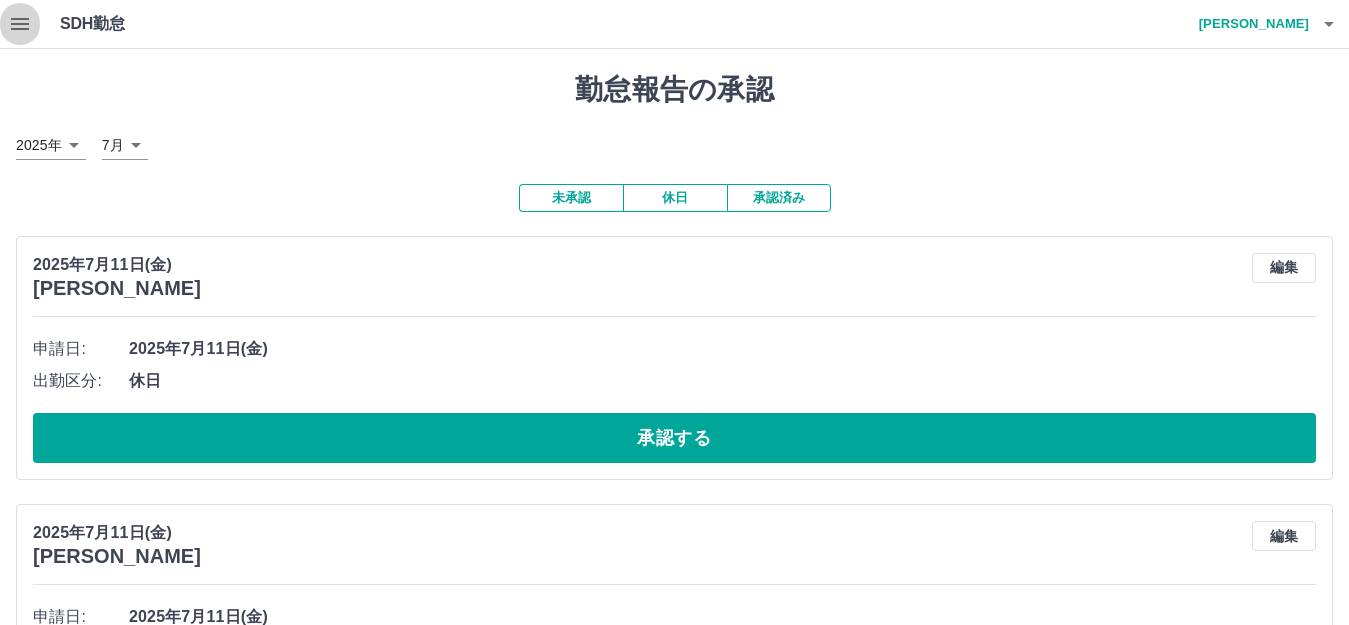 click 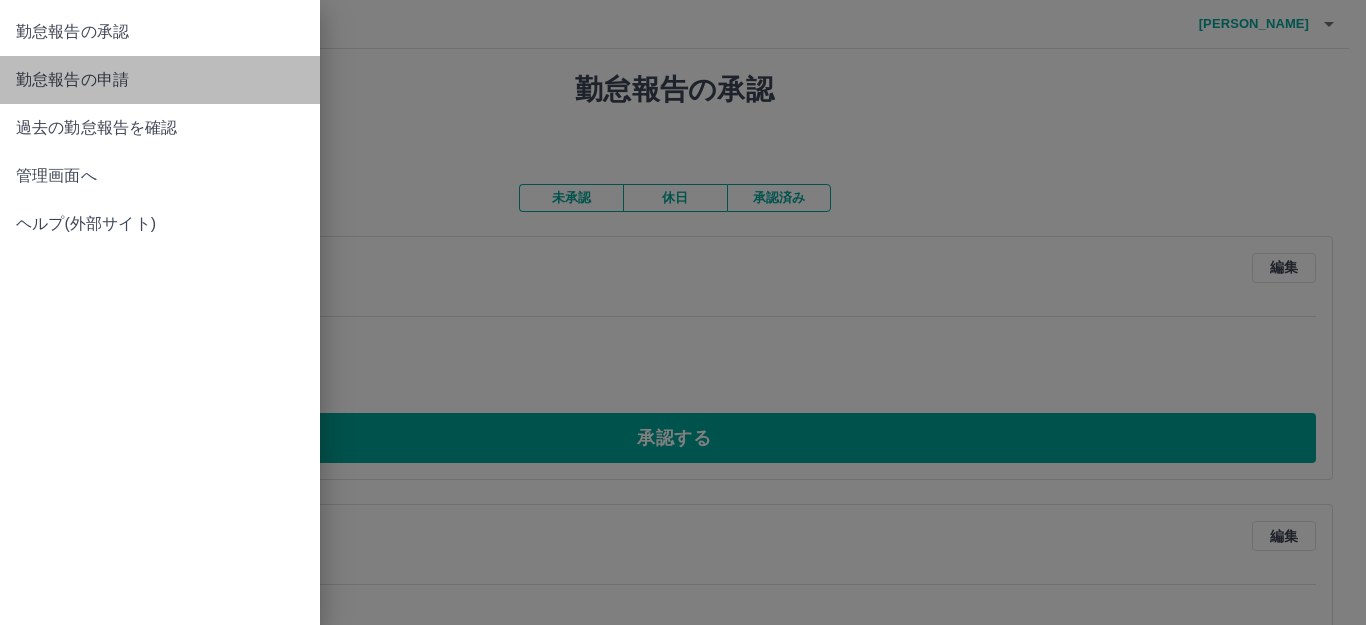 click on "勤怠報告の申請" at bounding box center [160, 80] 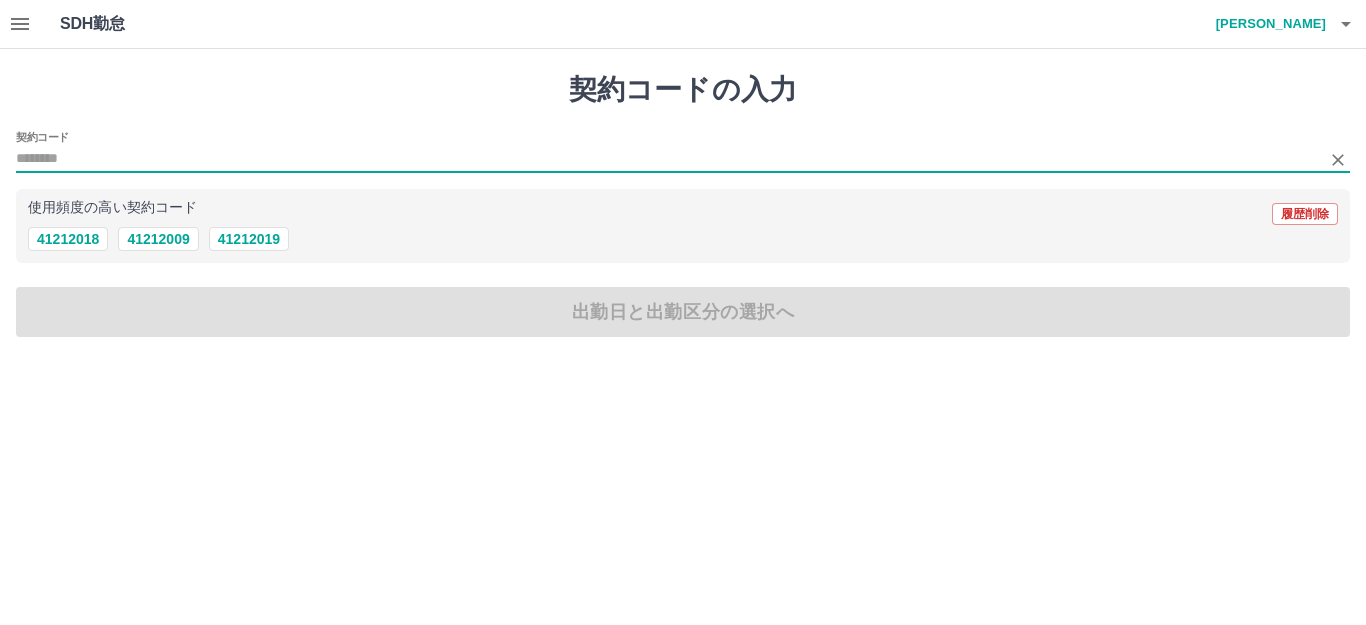 click on "契約コード" at bounding box center [668, 159] 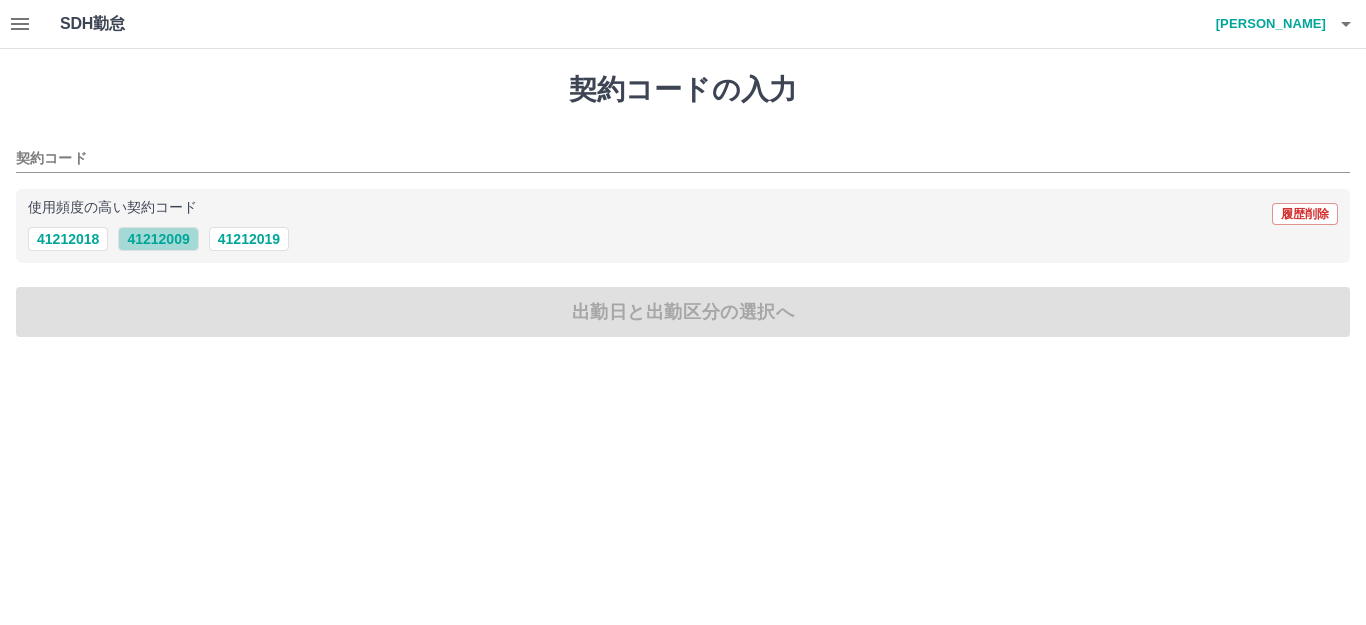 click on "41212009" at bounding box center (158, 239) 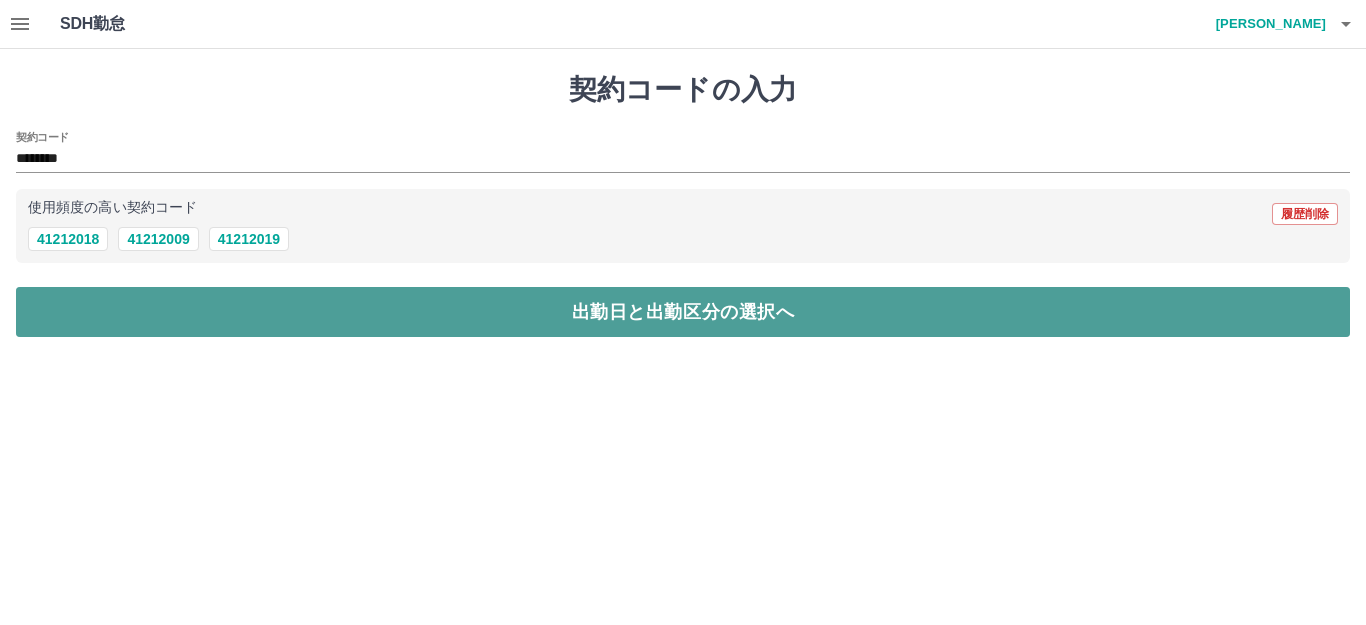 click on "出勤日と出勤区分の選択へ" at bounding box center [683, 312] 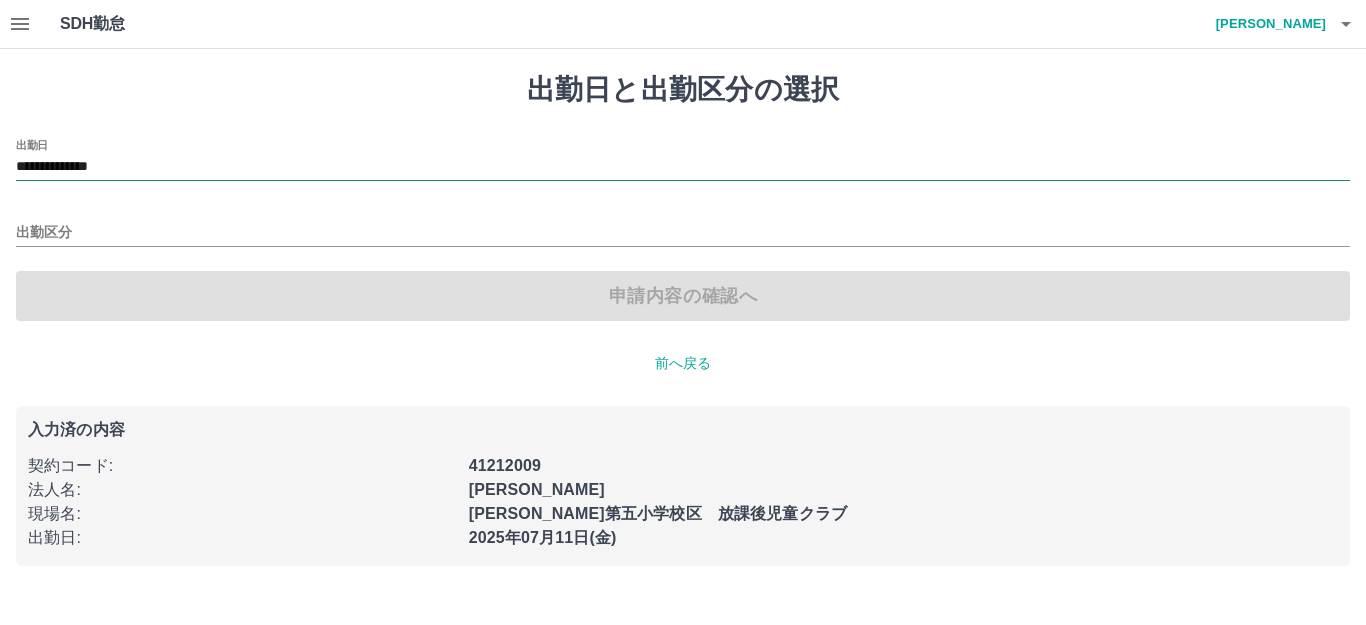 click on "**********" at bounding box center (683, 167) 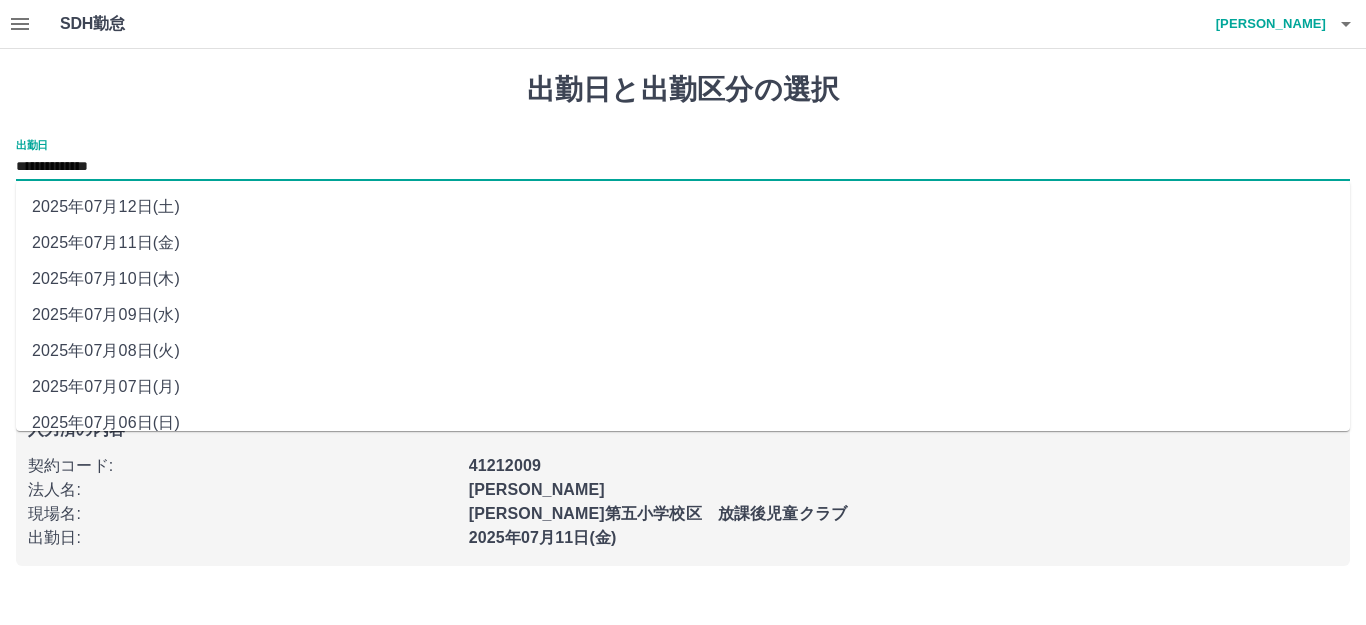 click on "2025年07月10日(木)" at bounding box center (683, 279) 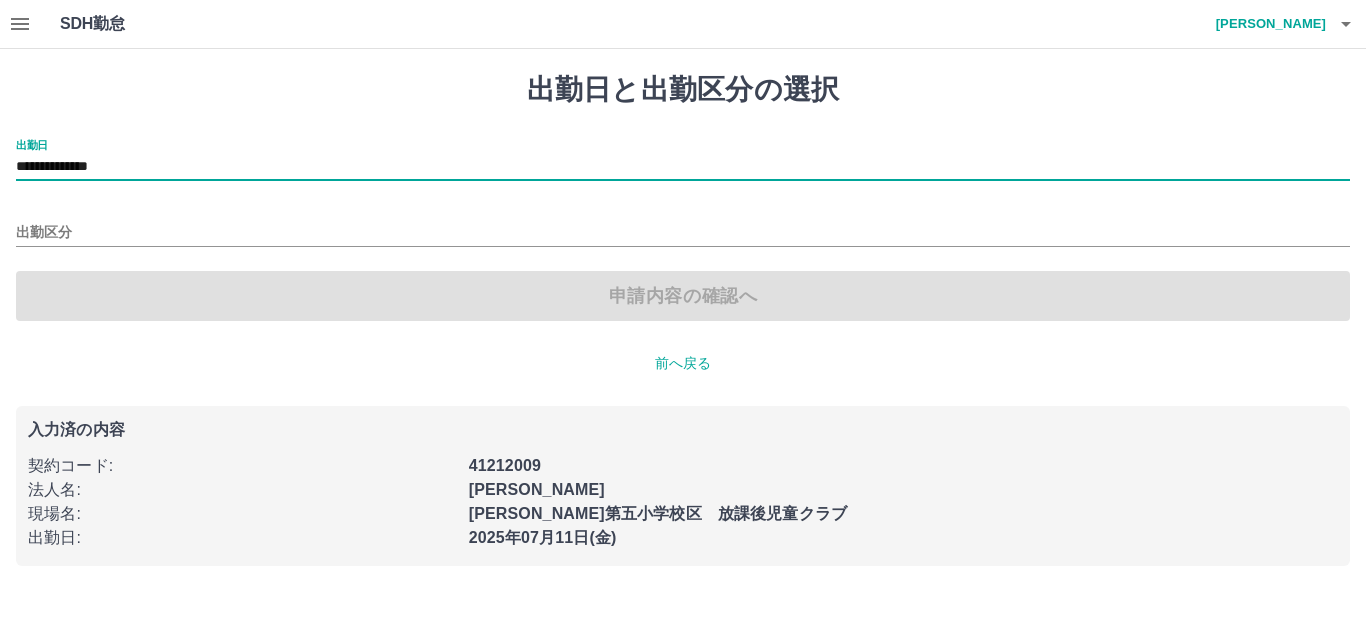 click on "出勤区分" at bounding box center [683, 226] 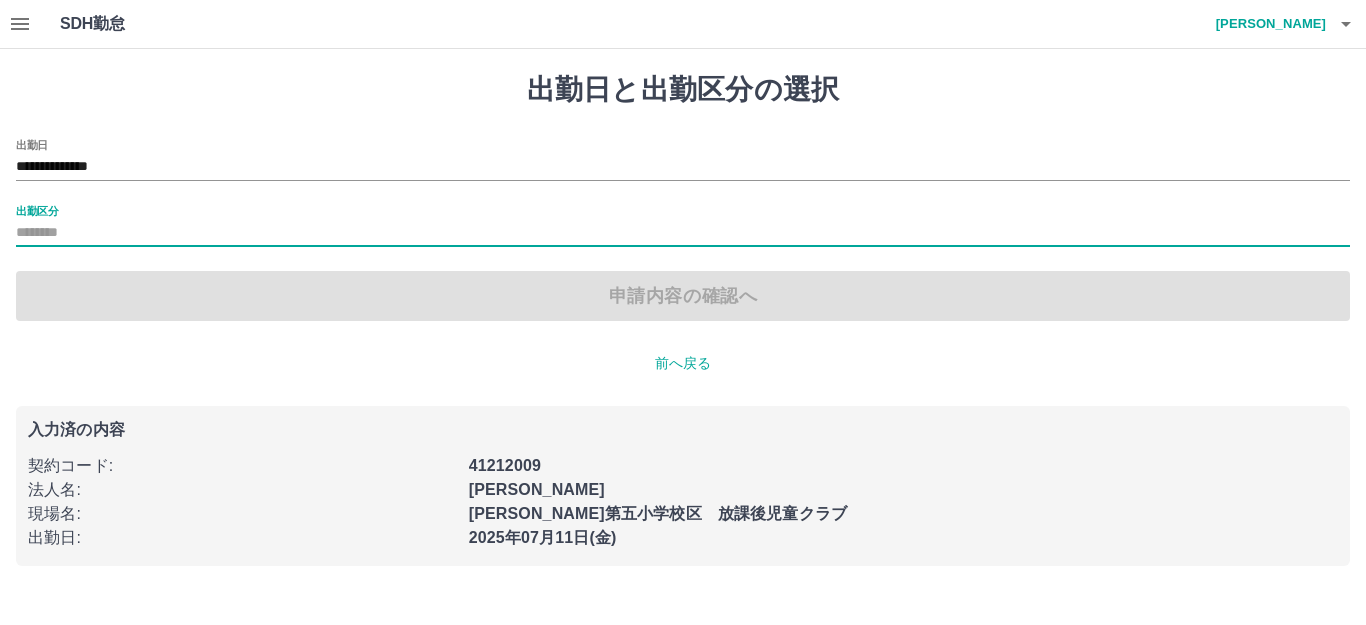 click on "出勤区分" at bounding box center (683, 233) 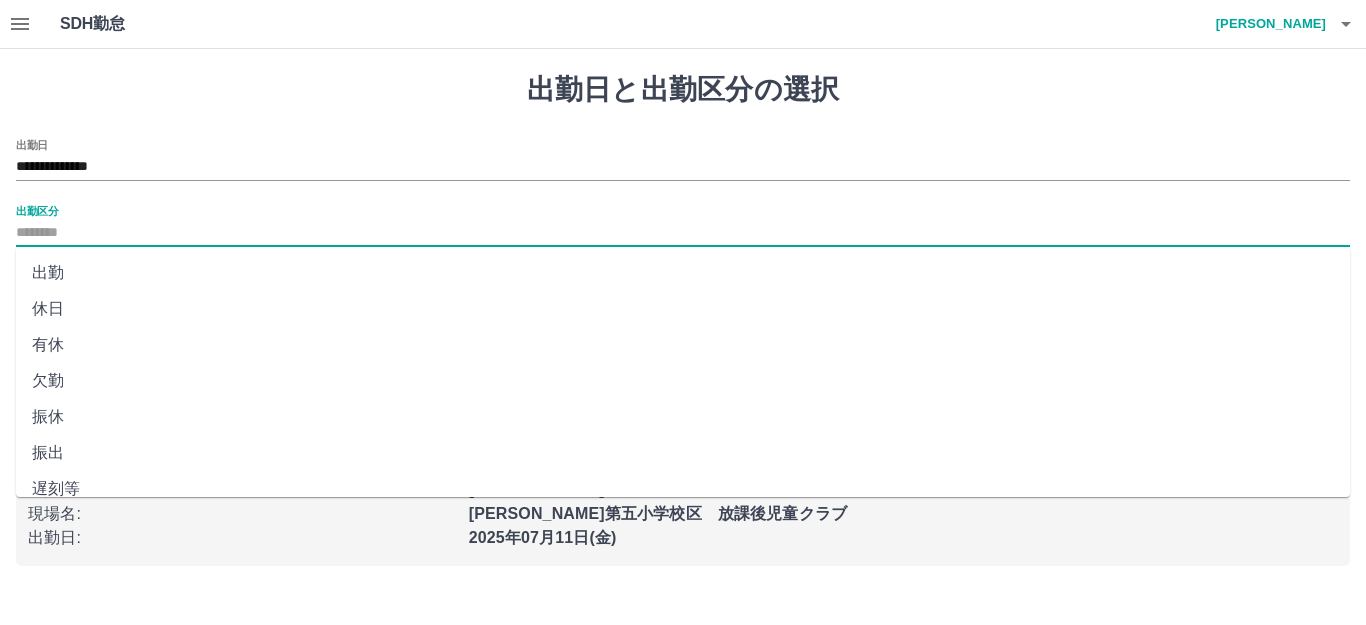 click on "有休" at bounding box center [683, 345] 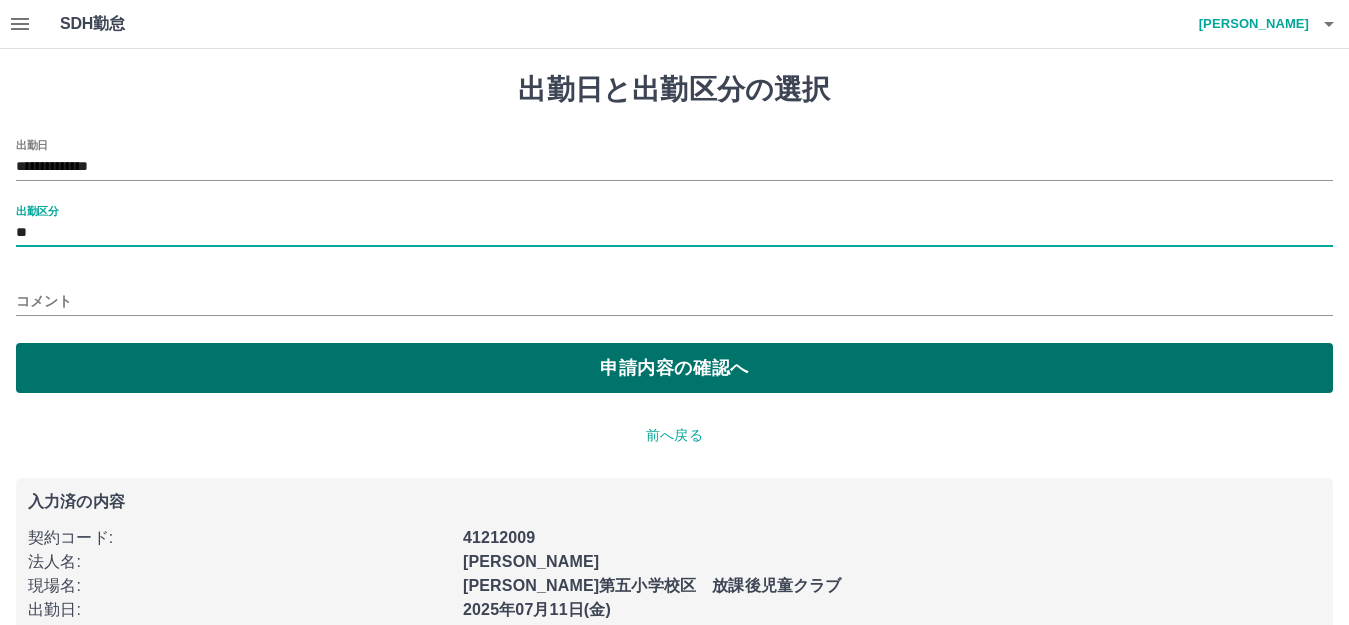 click on "申請内容の確認へ" at bounding box center [674, 368] 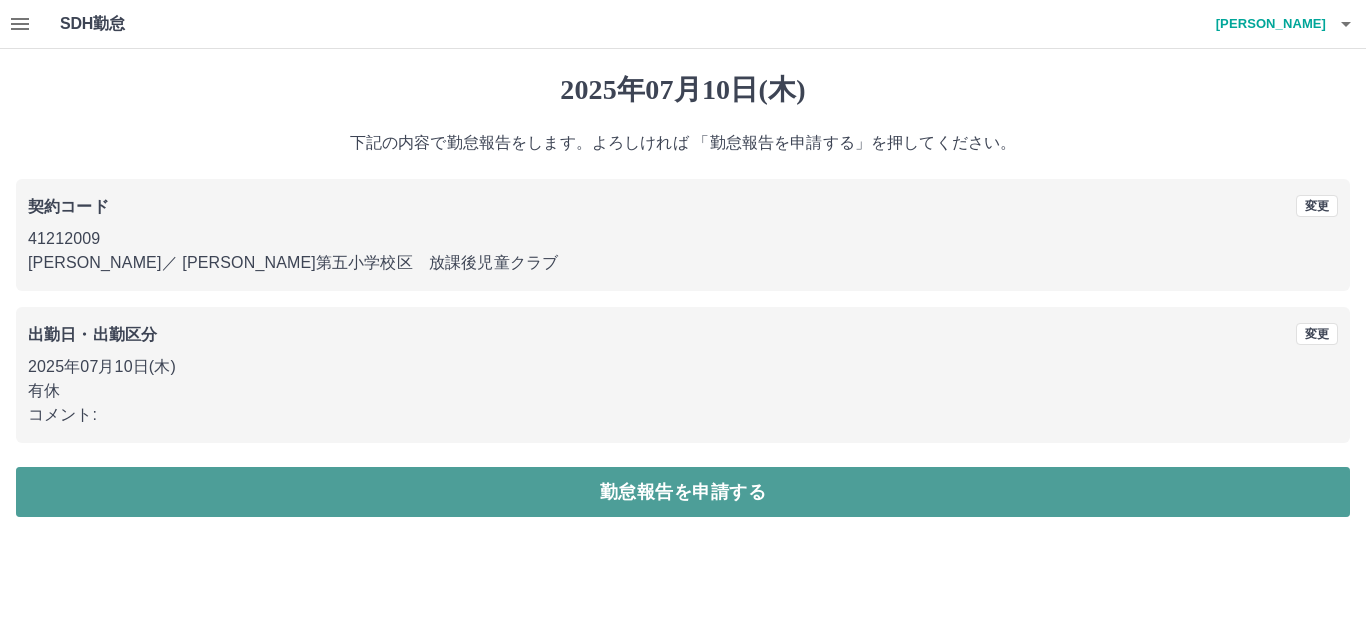 click on "勤怠報告を申請する" at bounding box center (683, 492) 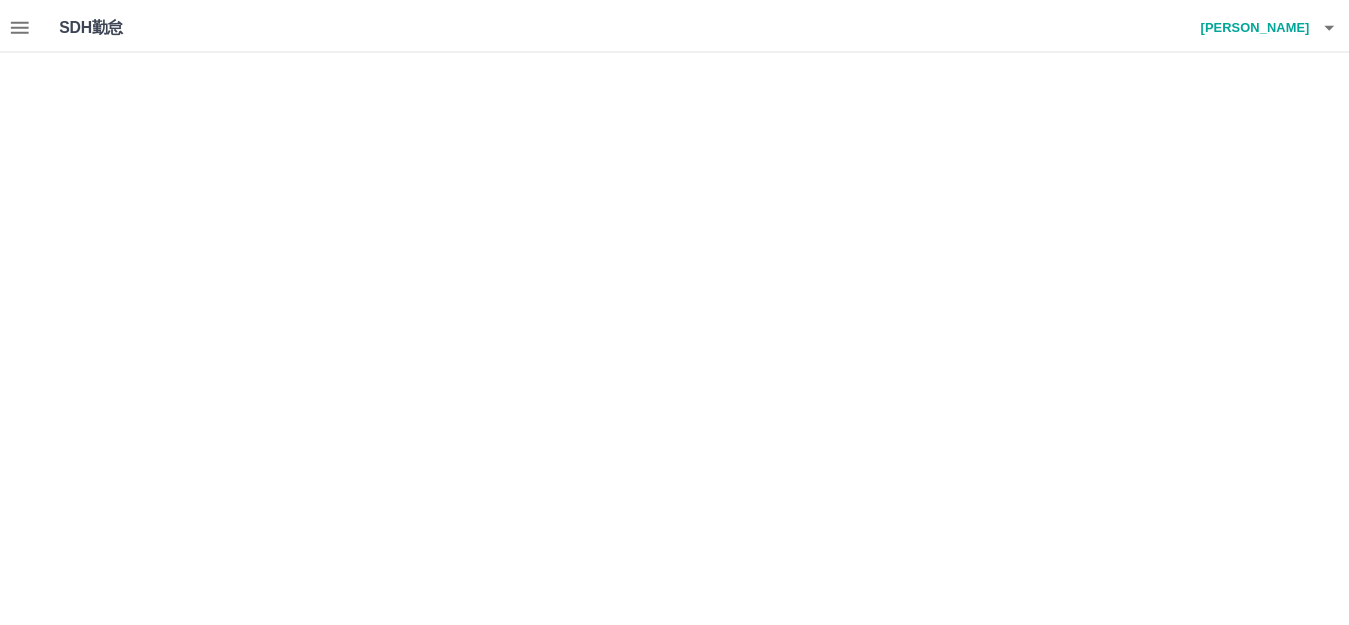 scroll, scrollTop: 0, scrollLeft: 0, axis: both 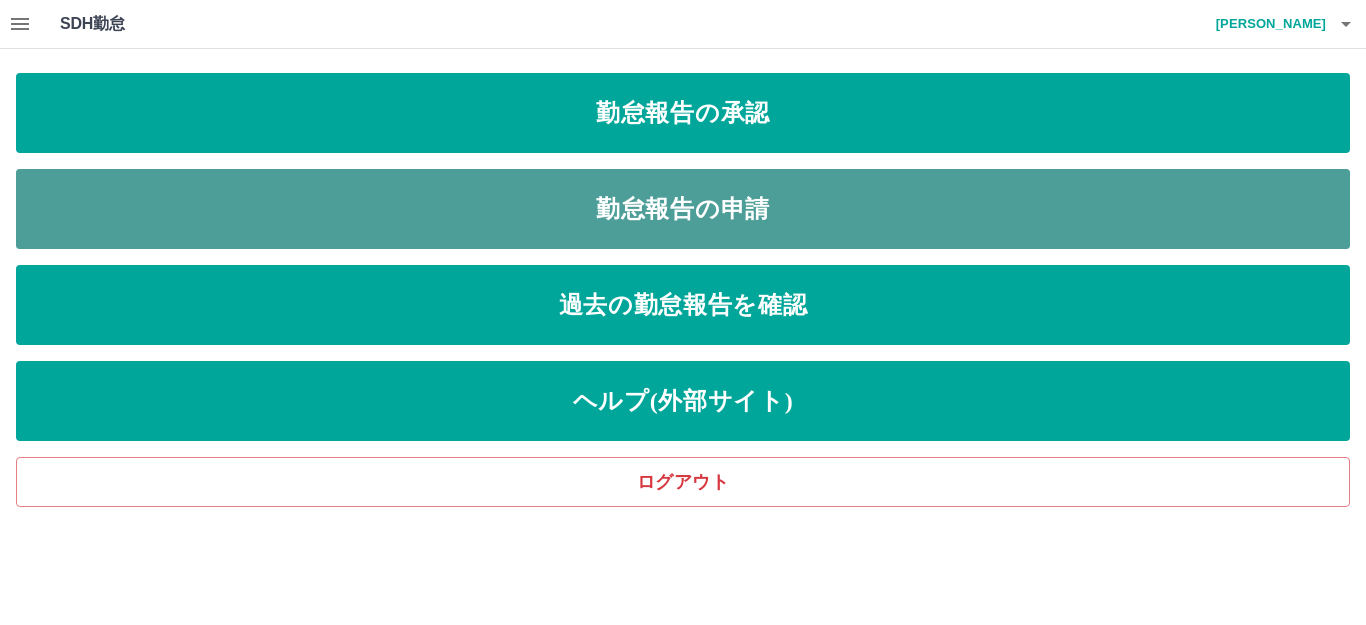 click on "勤怠報告の申請" at bounding box center [683, 209] 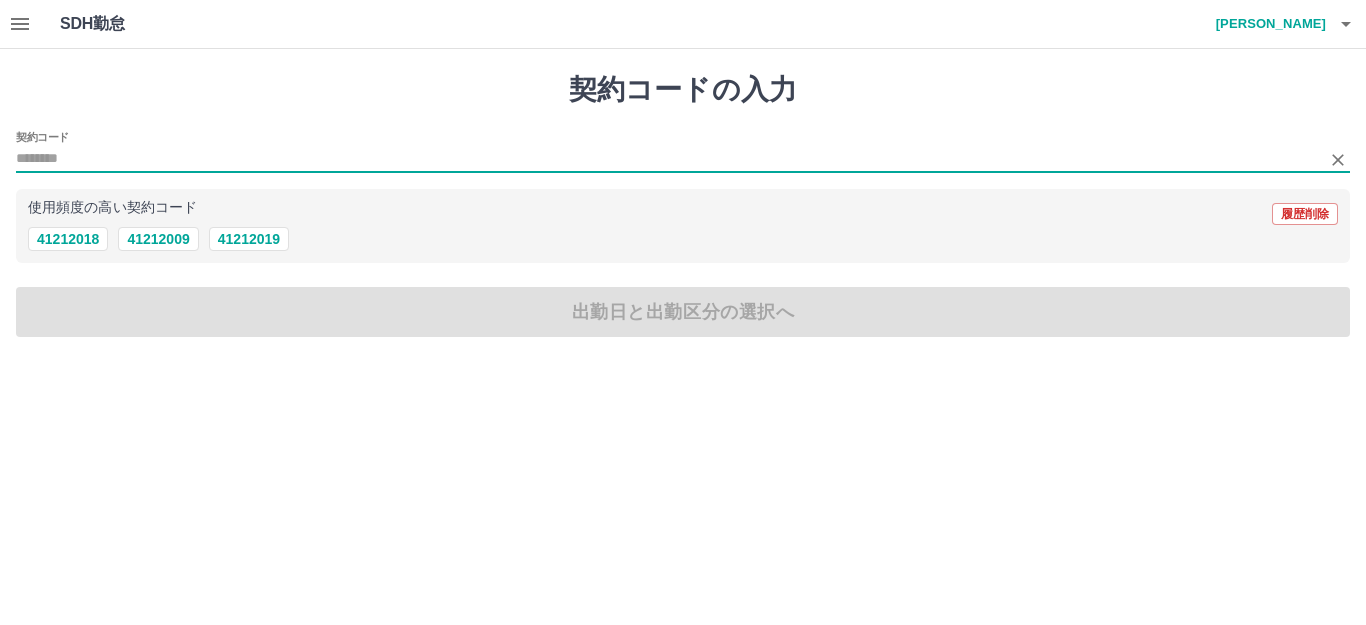 click on "契約コード" at bounding box center [668, 159] 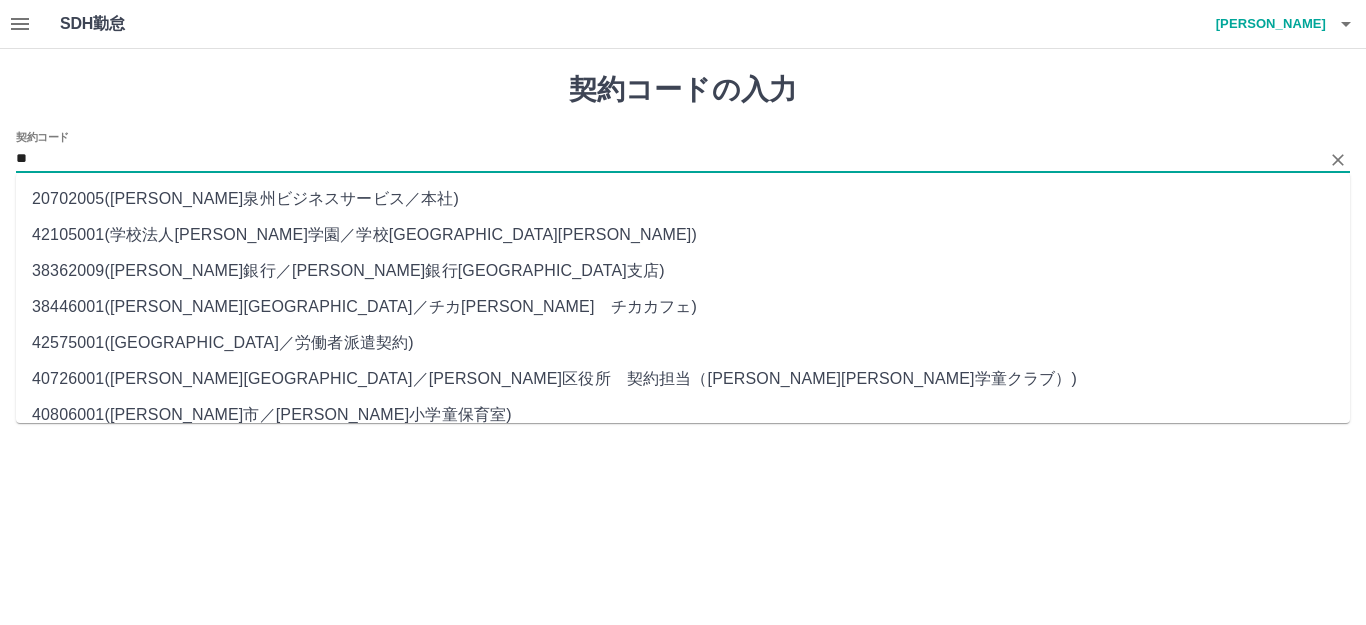 type on "*" 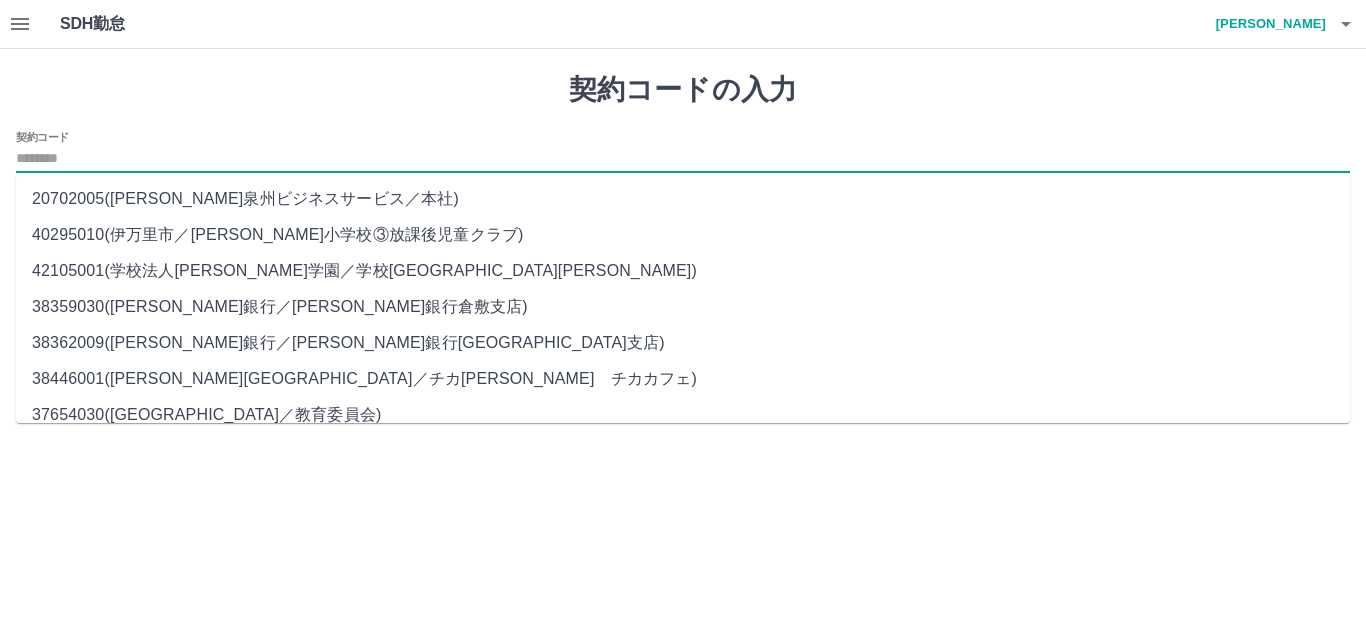 click on "契約コード" at bounding box center [683, 152] 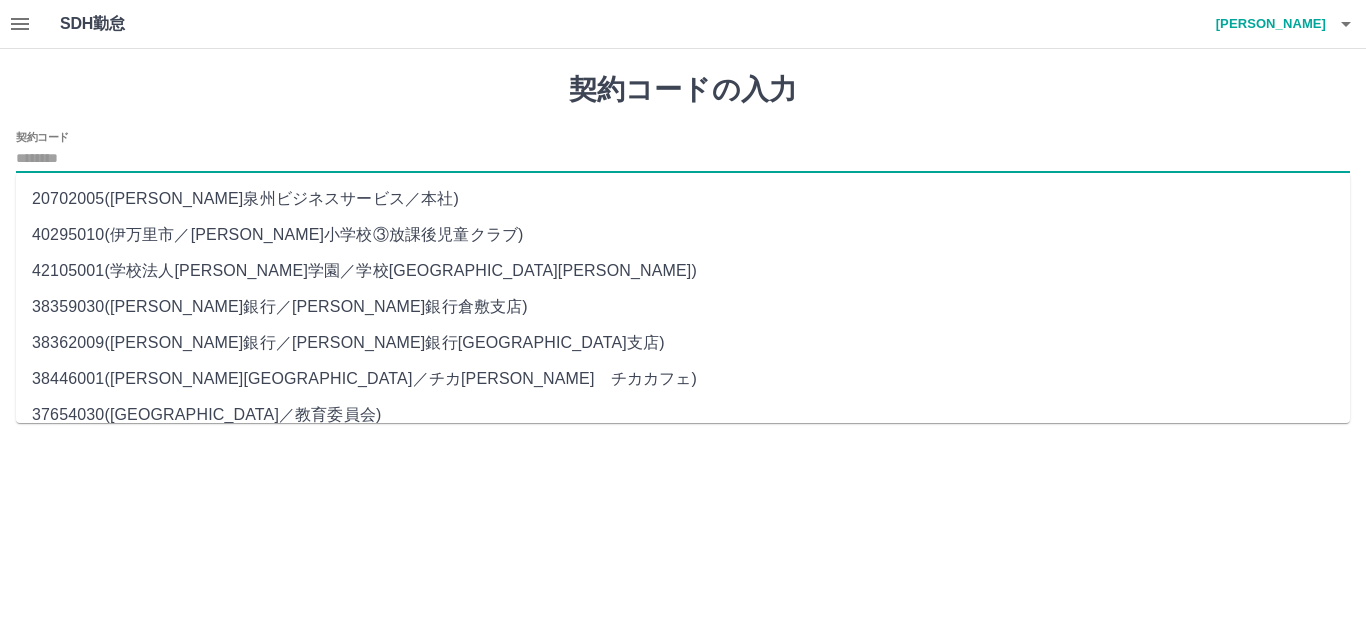 click on "契約コード" at bounding box center (683, 159) 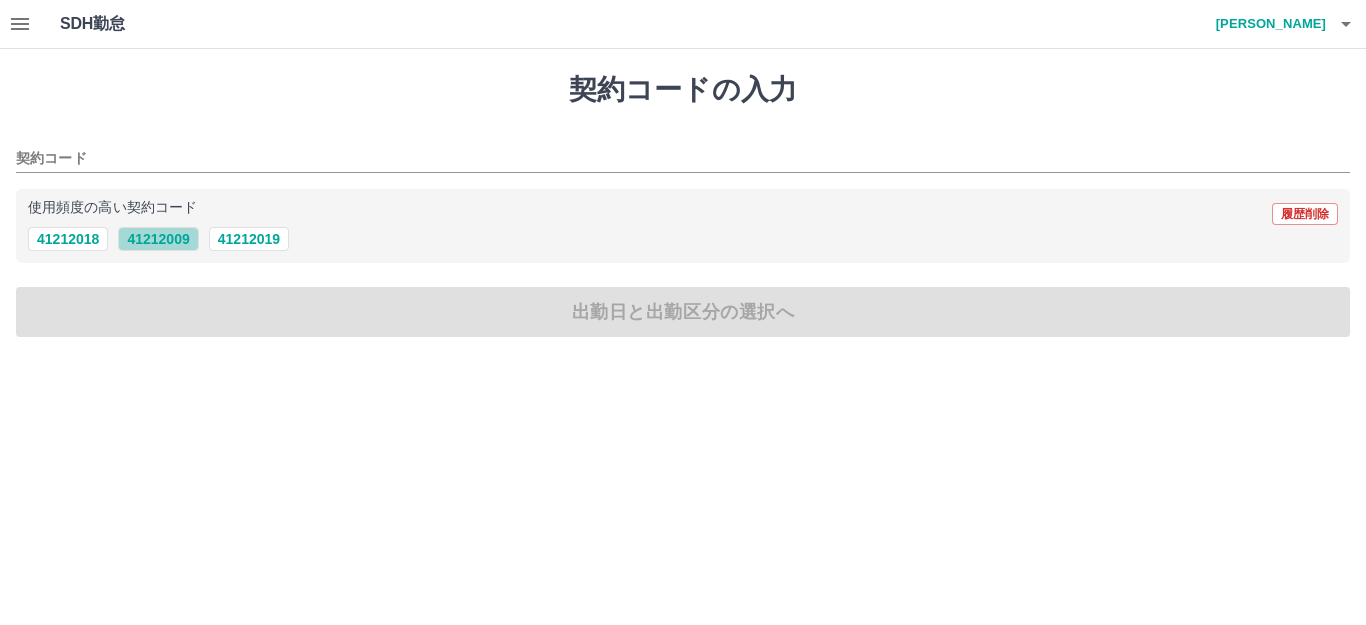 click on "41212009" at bounding box center (158, 239) 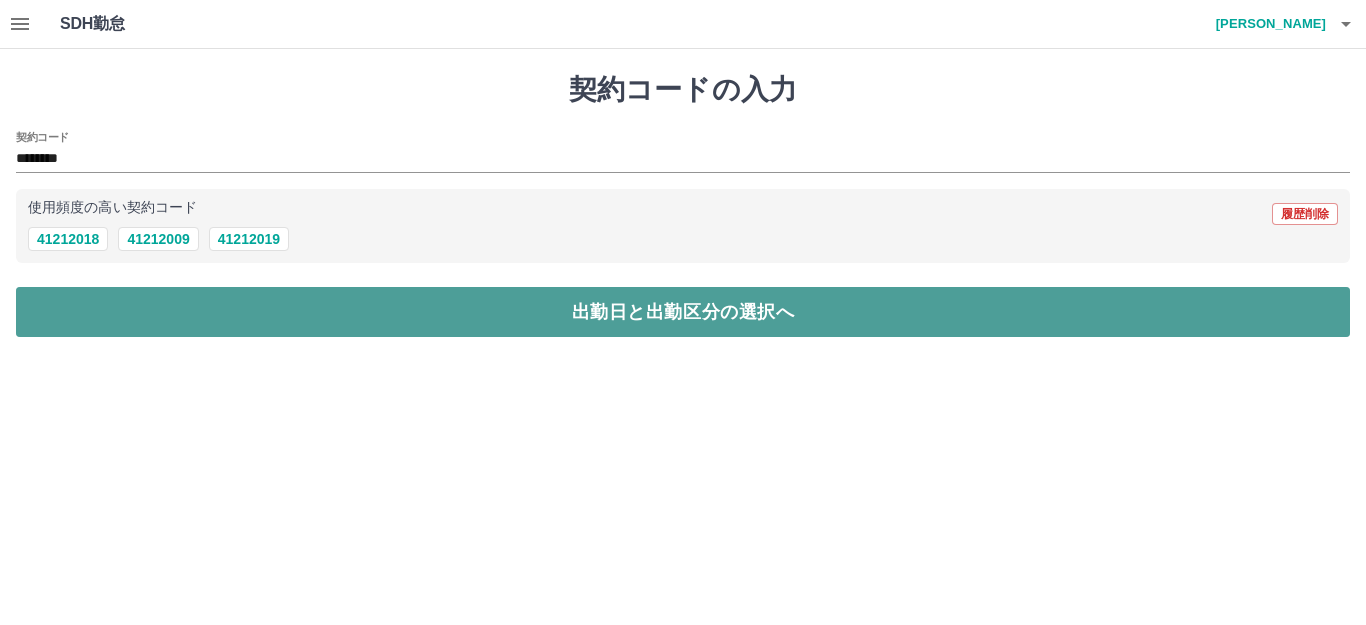 click on "出勤日と出勤区分の選択へ" at bounding box center (683, 312) 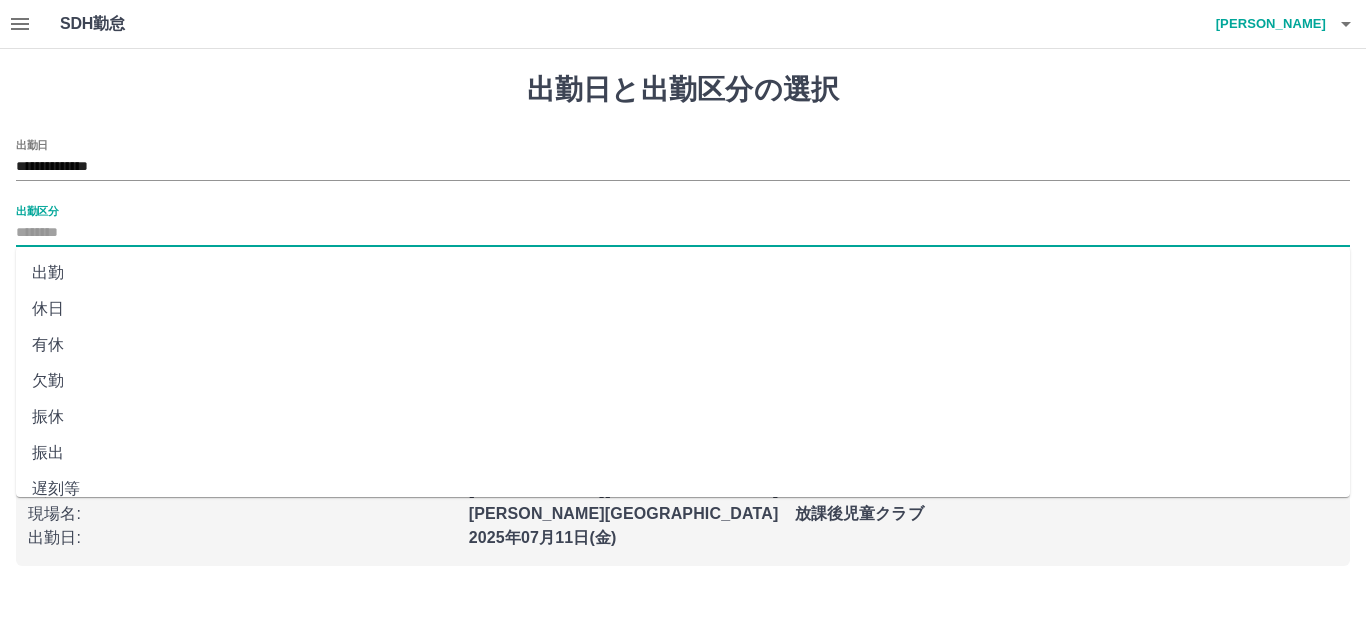 click on "出勤区分" at bounding box center [683, 233] 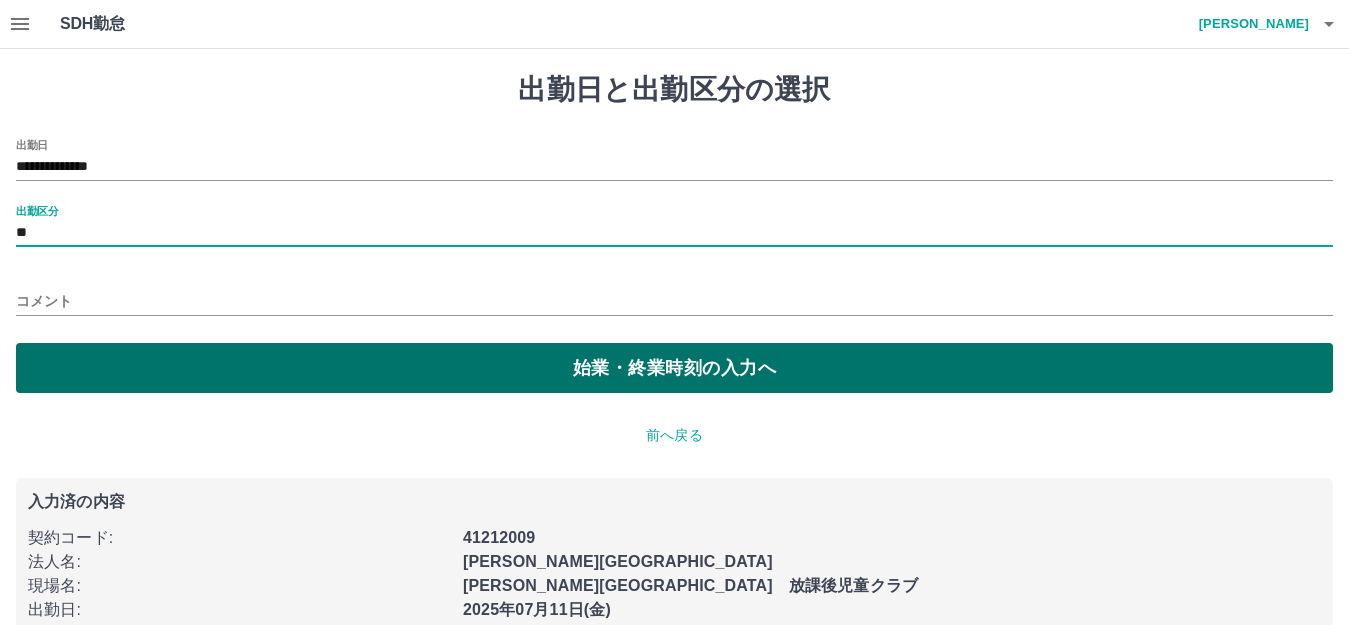 click on "始業・終業時刻の入力へ" at bounding box center [674, 368] 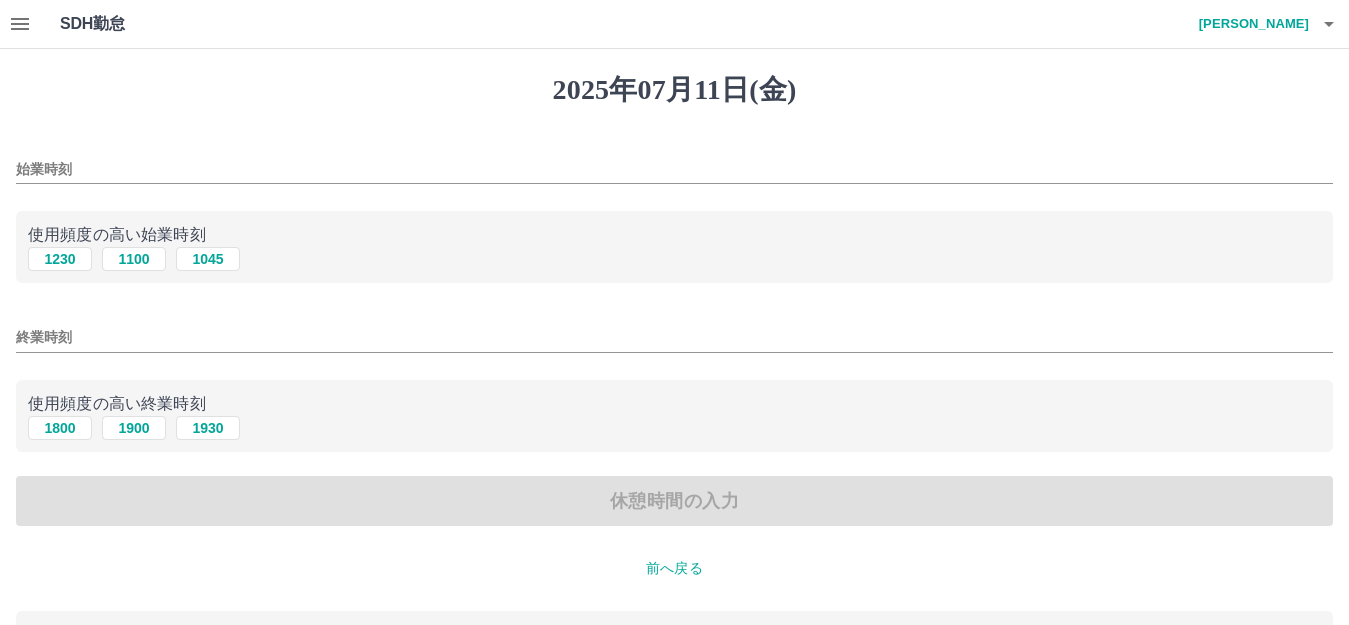 click on "始業時刻" at bounding box center [674, 169] 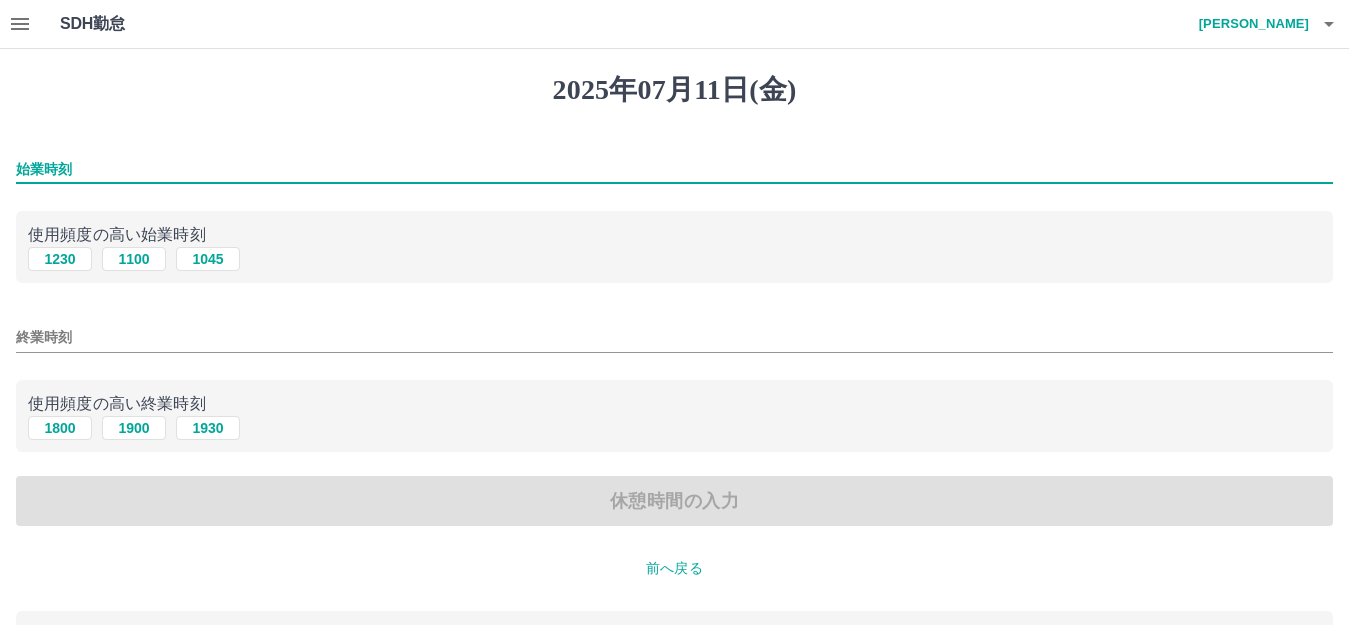 type on "****" 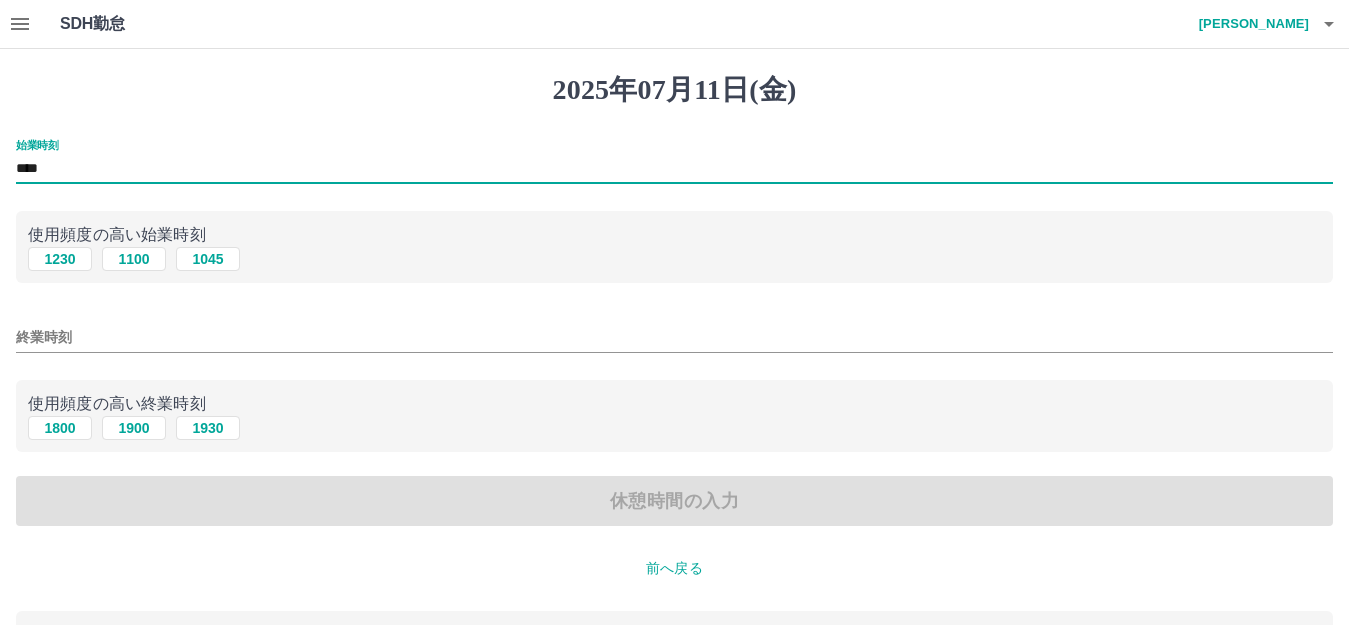 click on "終業時刻" at bounding box center (674, 337) 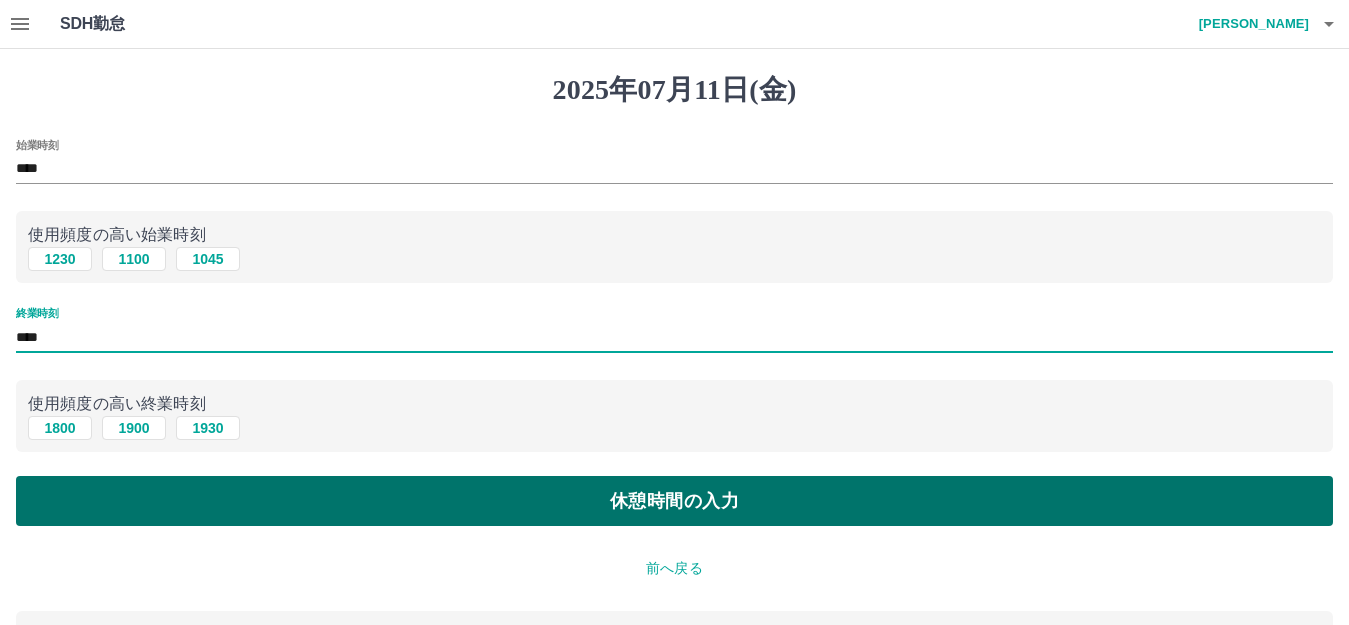 type on "****" 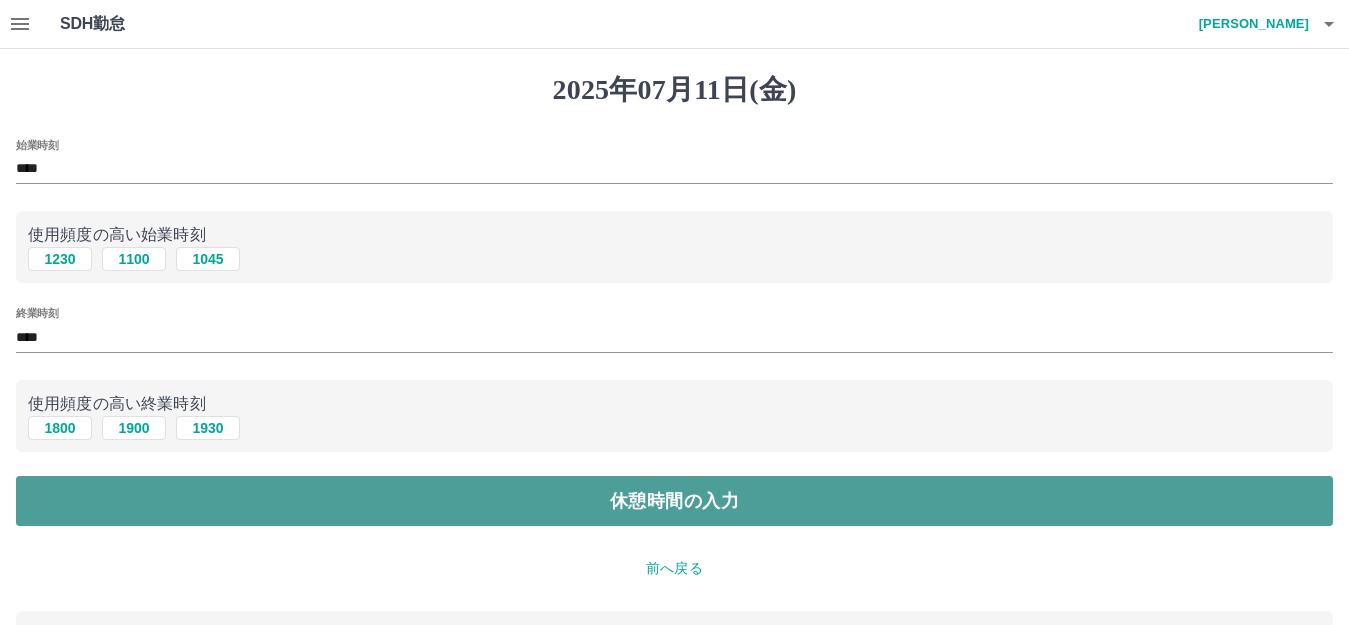 click on "休憩時間の入力" at bounding box center (674, 501) 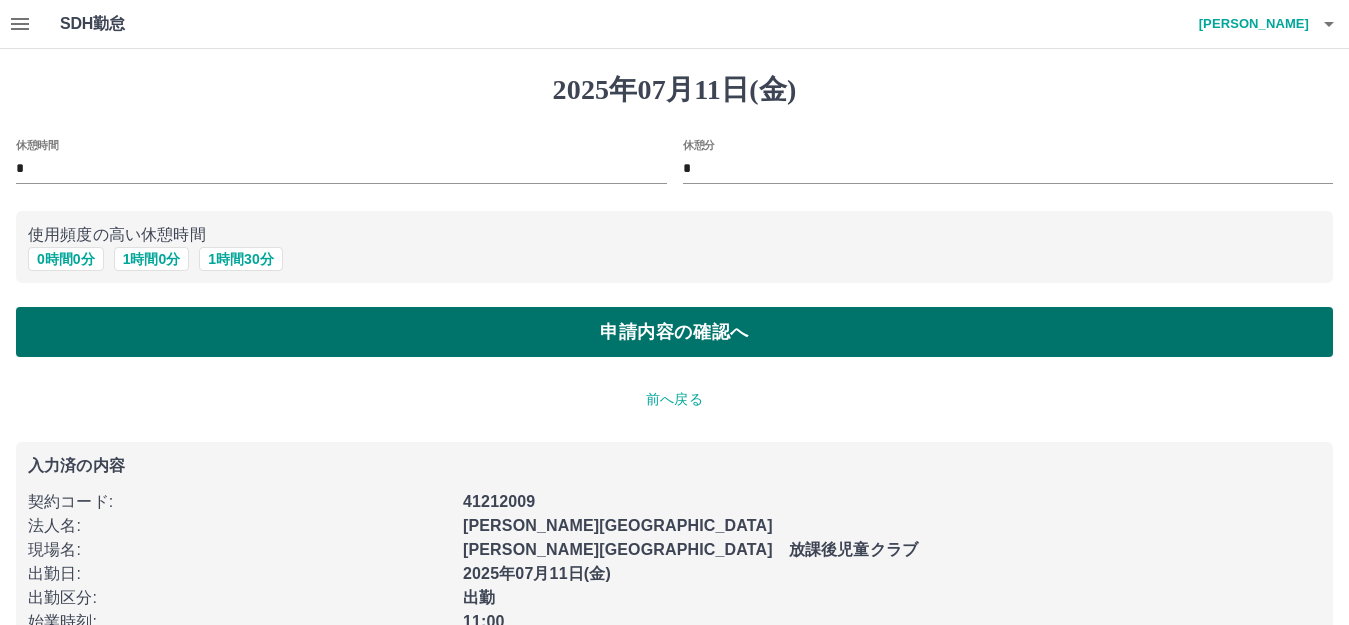 click on "申請内容の確認へ" at bounding box center (674, 332) 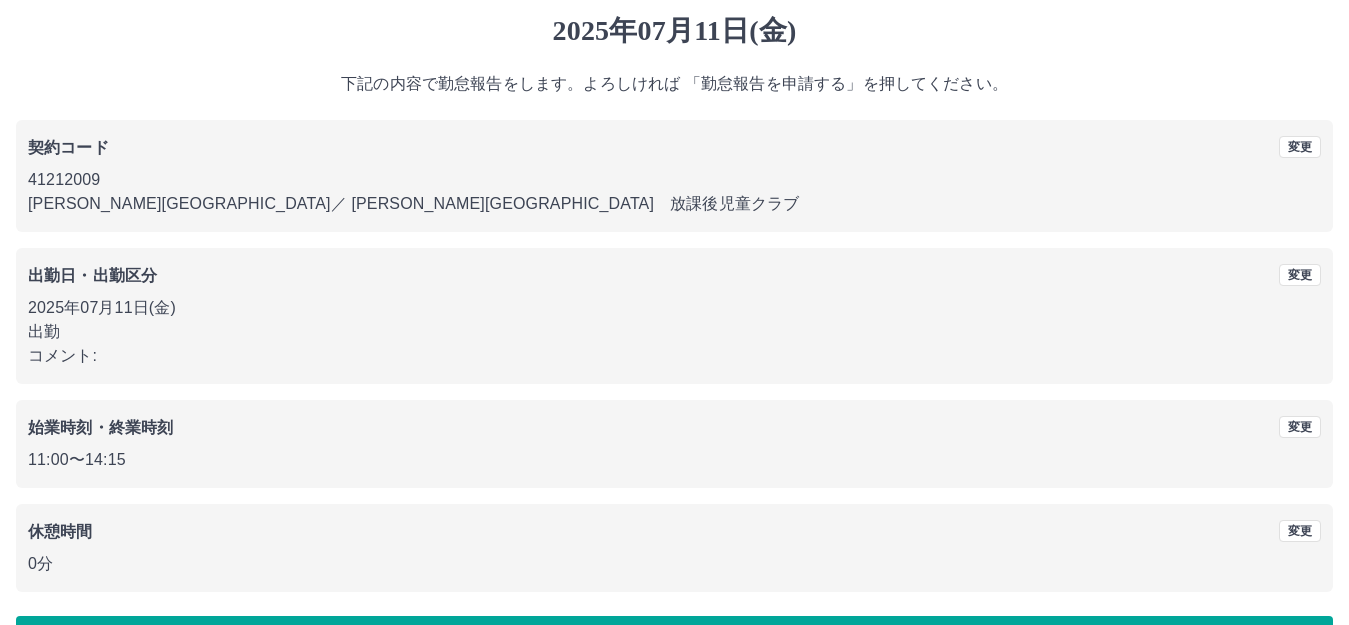 scroll, scrollTop: 124, scrollLeft: 0, axis: vertical 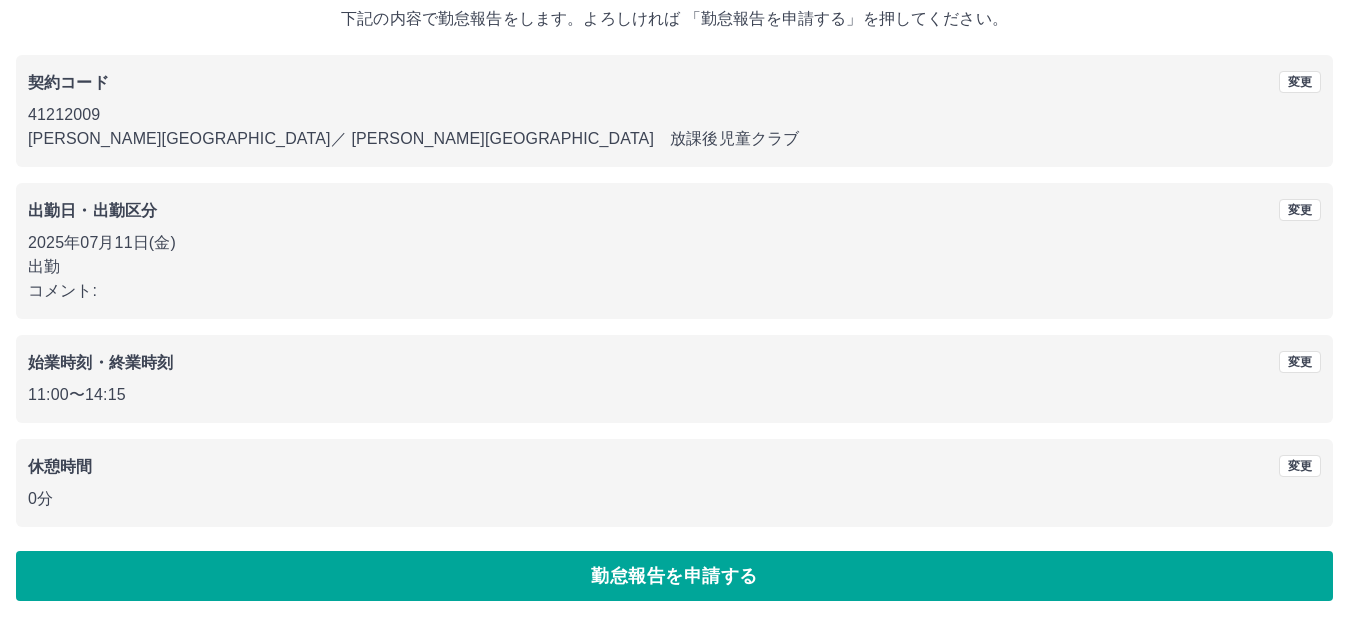 click on "勤怠報告を申請する" at bounding box center [674, 576] 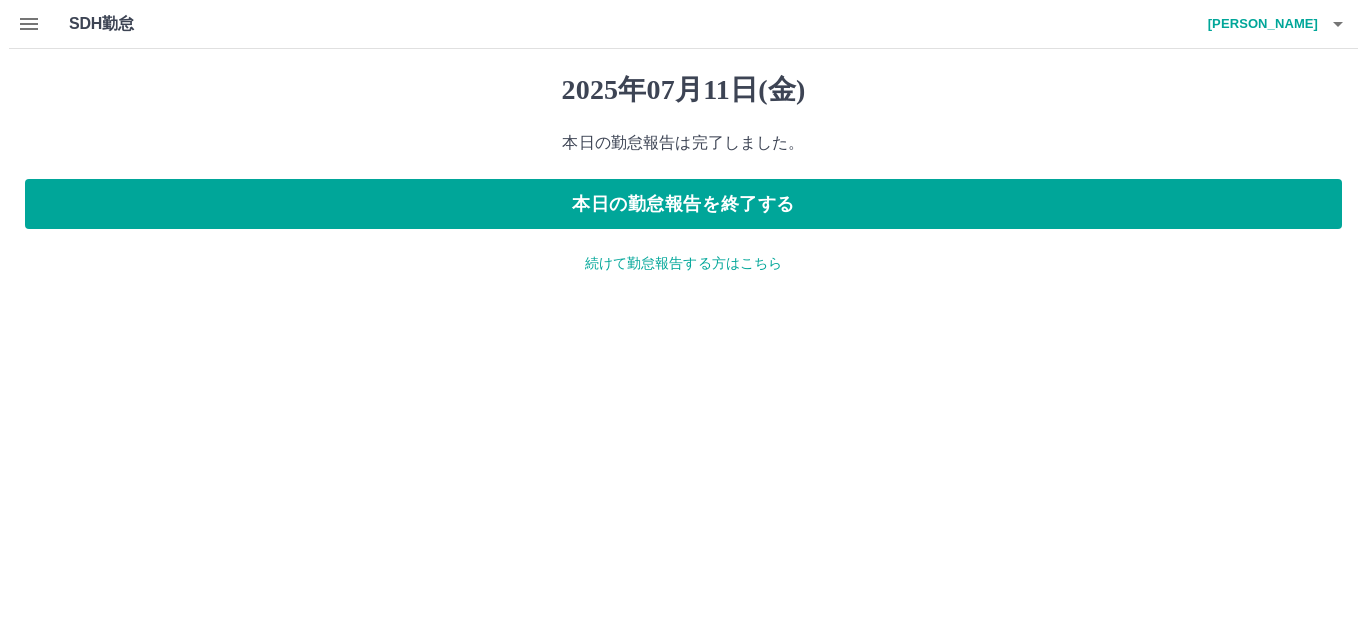 scroll, scrollTop: 0, scrollLeft: 0, axis: both 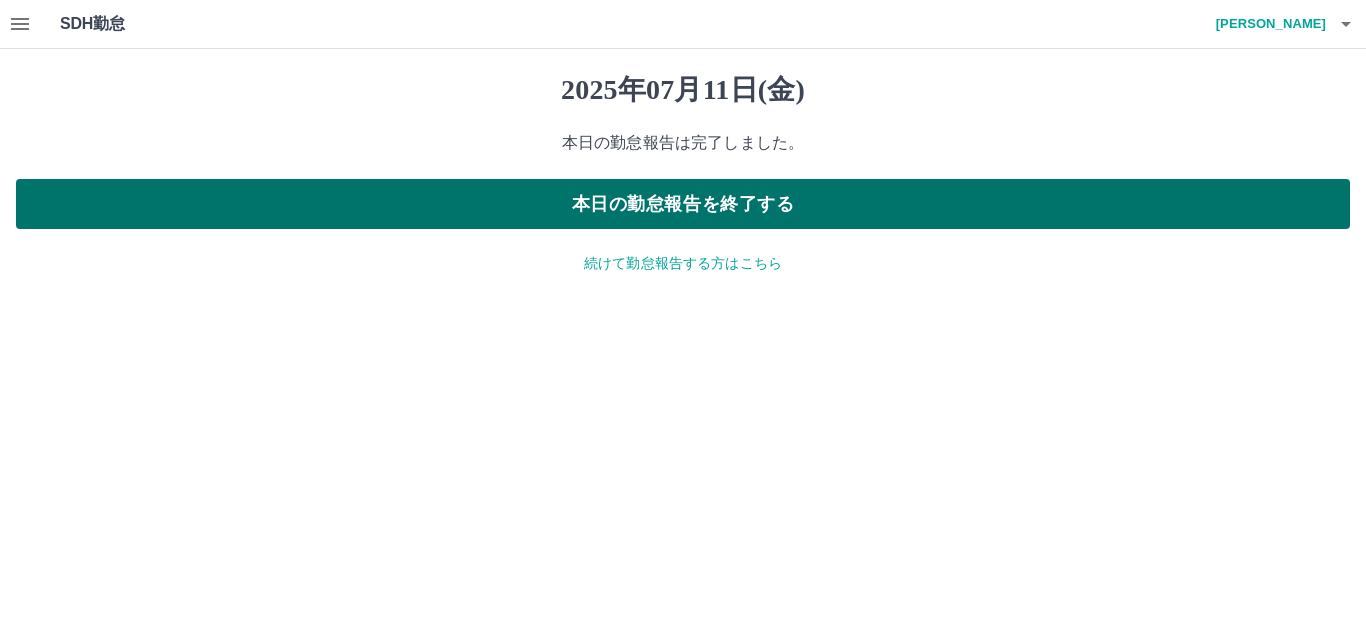click on "本日の勤怠報告を終了する" at bounding box center (683, 204) 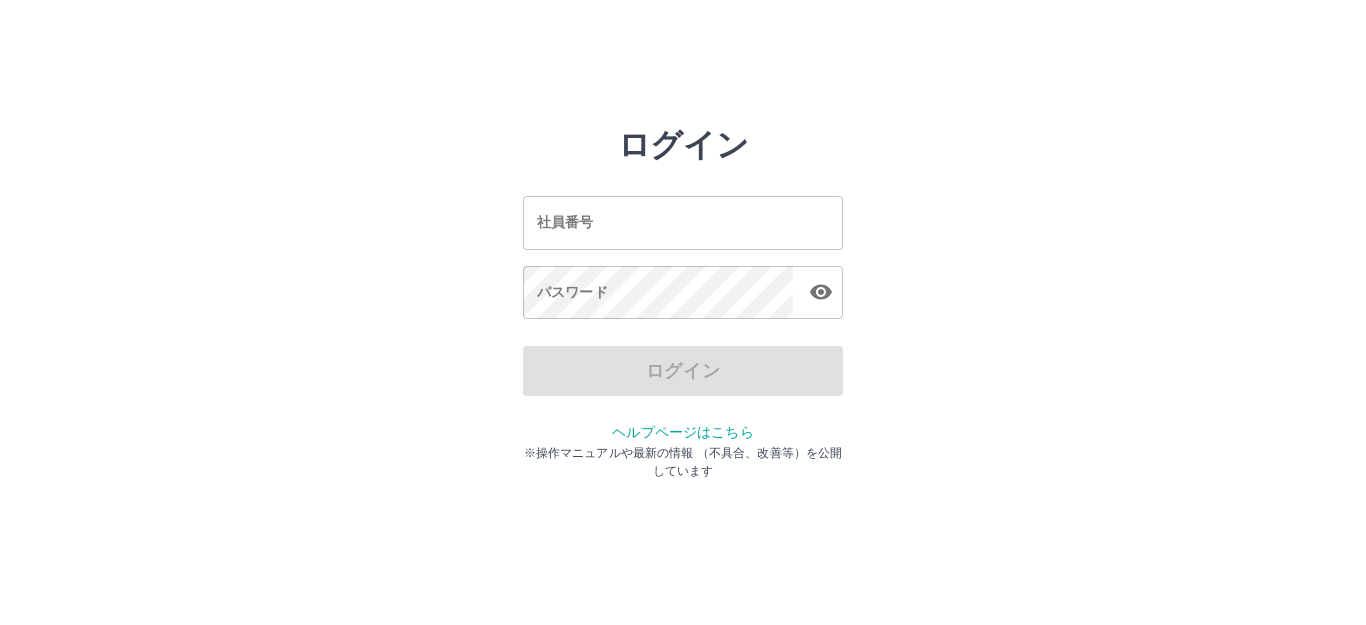 scroll, scrollTop: 0, scrollLeft: 0, axis: both 